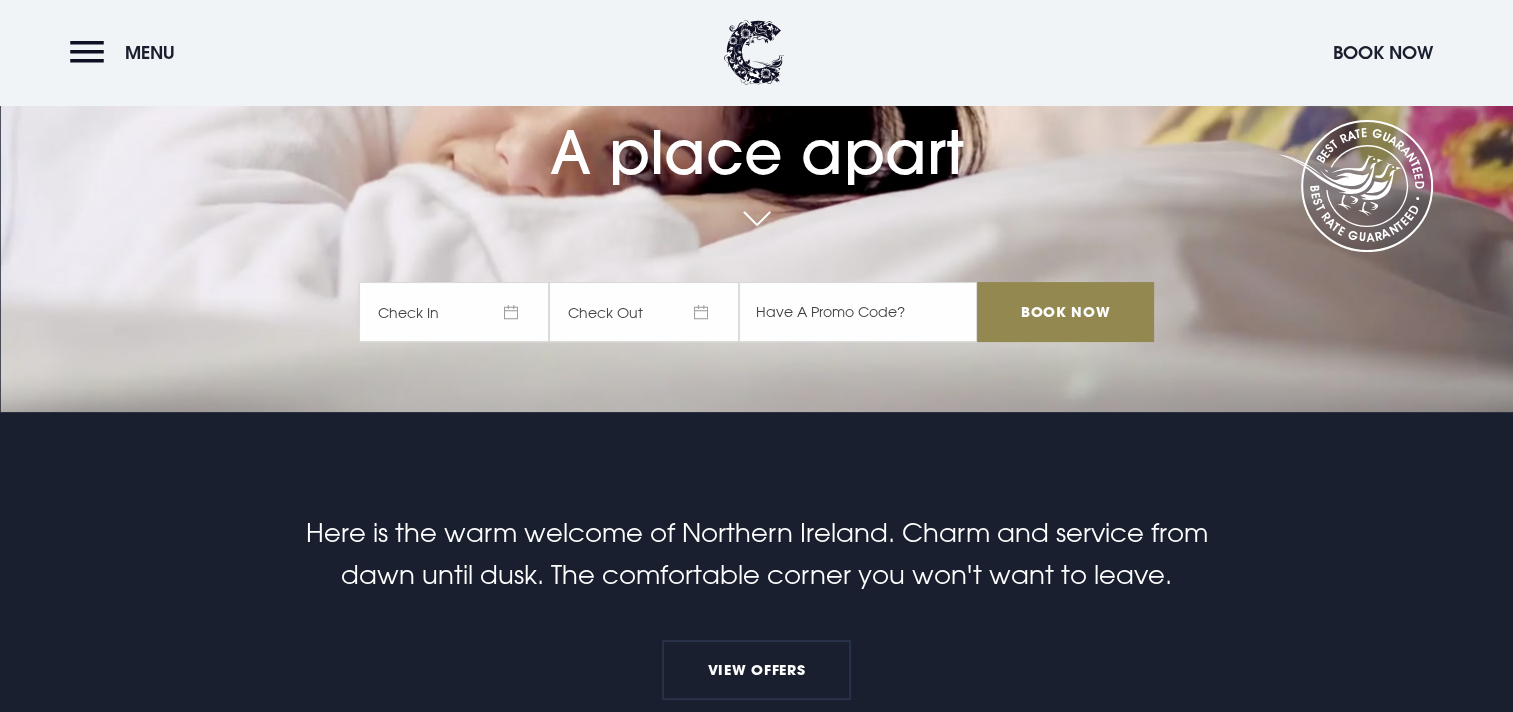 scroll, scrollTop: 0, scrollLeft: 0, axis: both 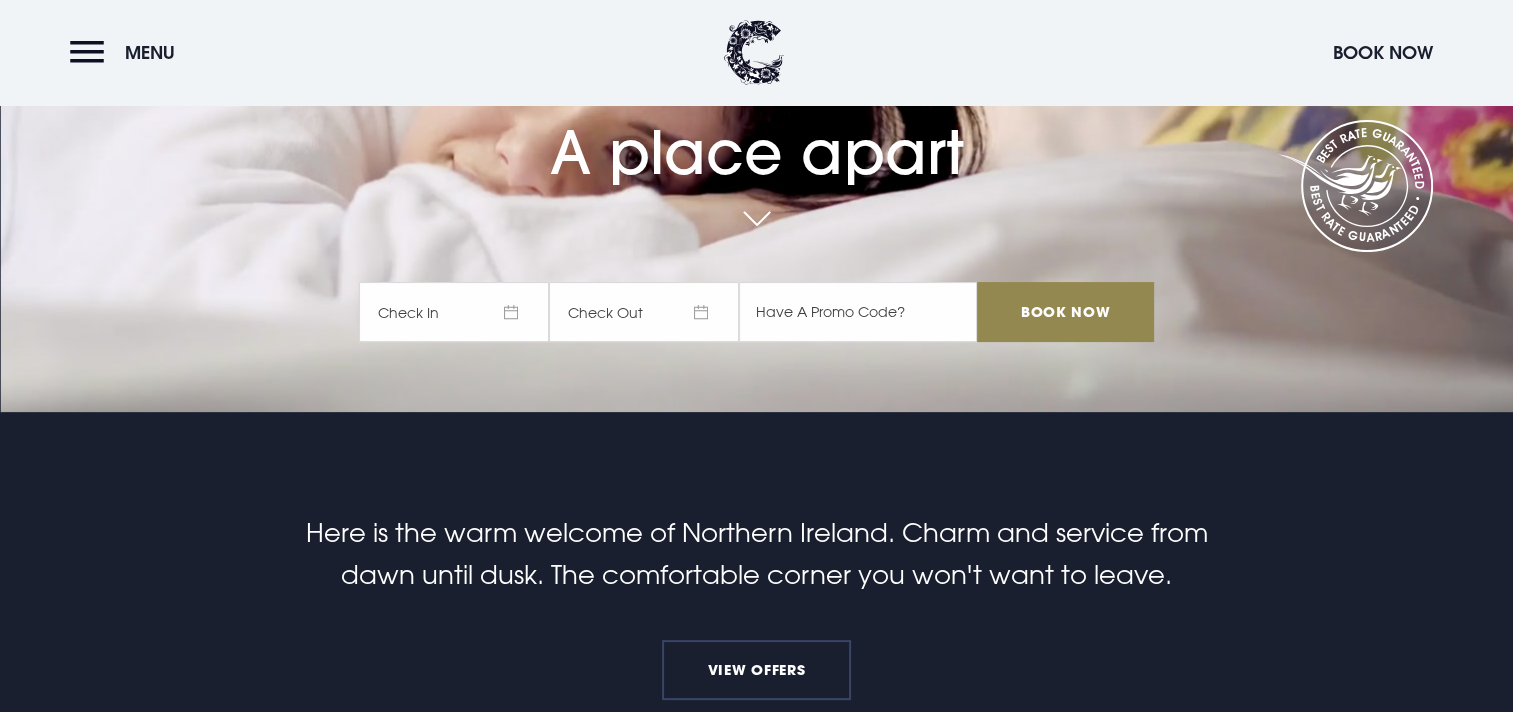 click on "View Offers" at bounding box center [756, 670] 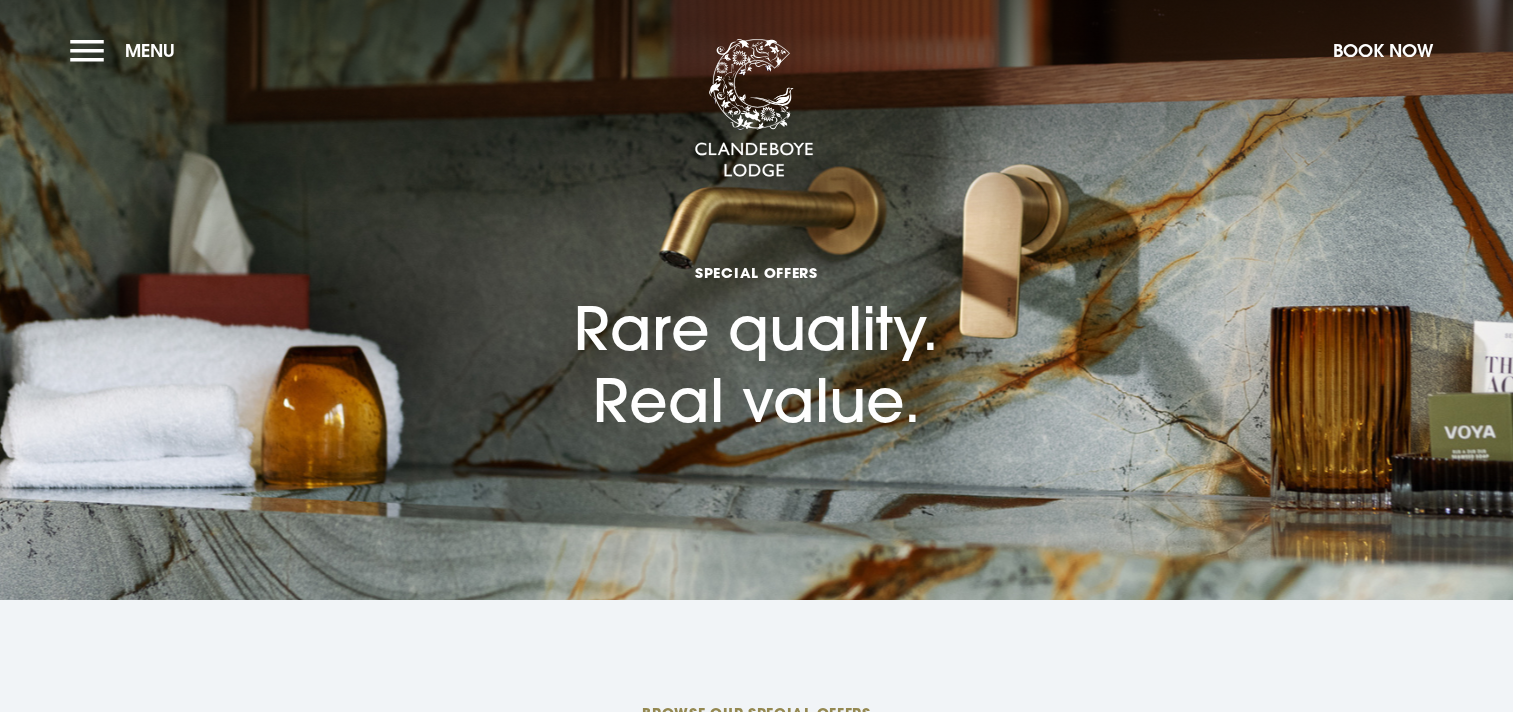 scroll, scrollTop: 0, scrollLeft: 0, axis: both 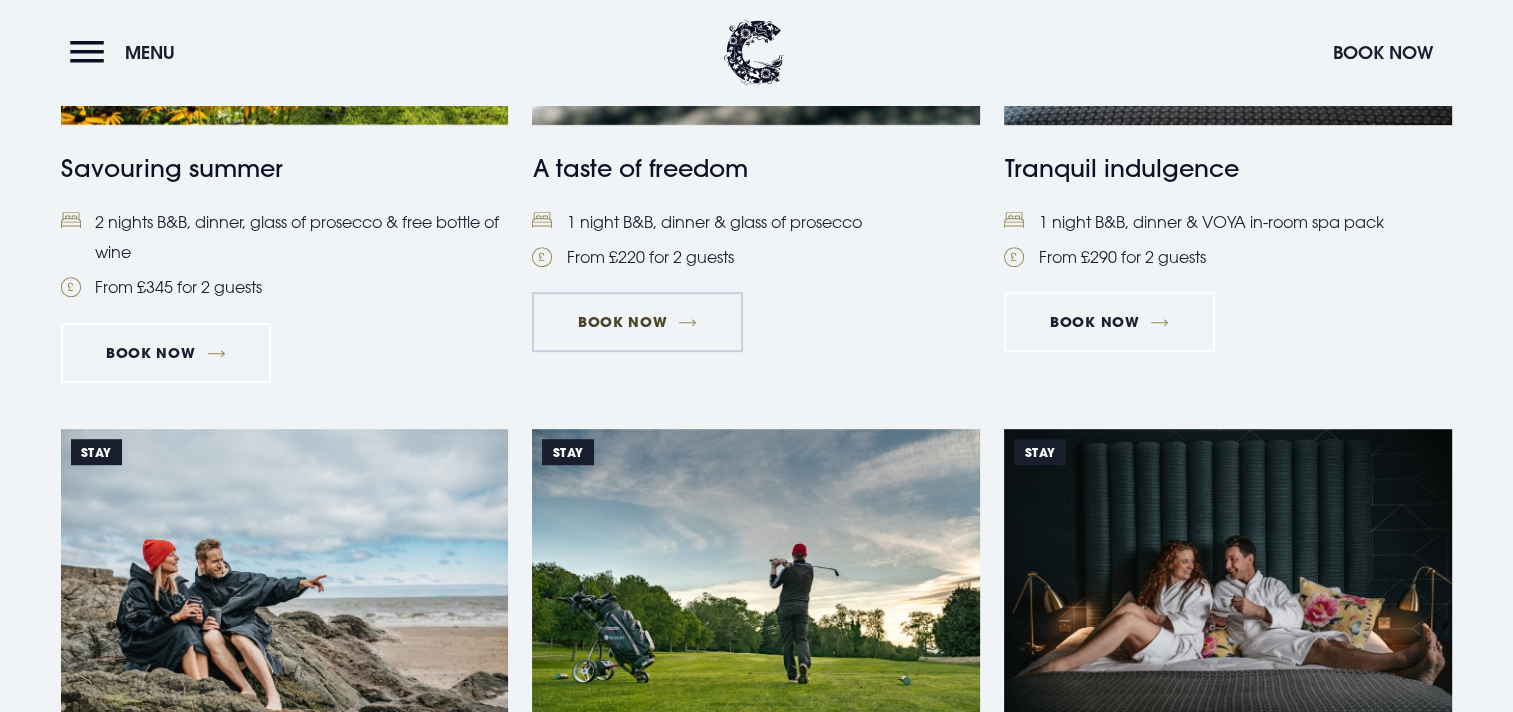 click on "Book Now" at bounding box center [637, 322] 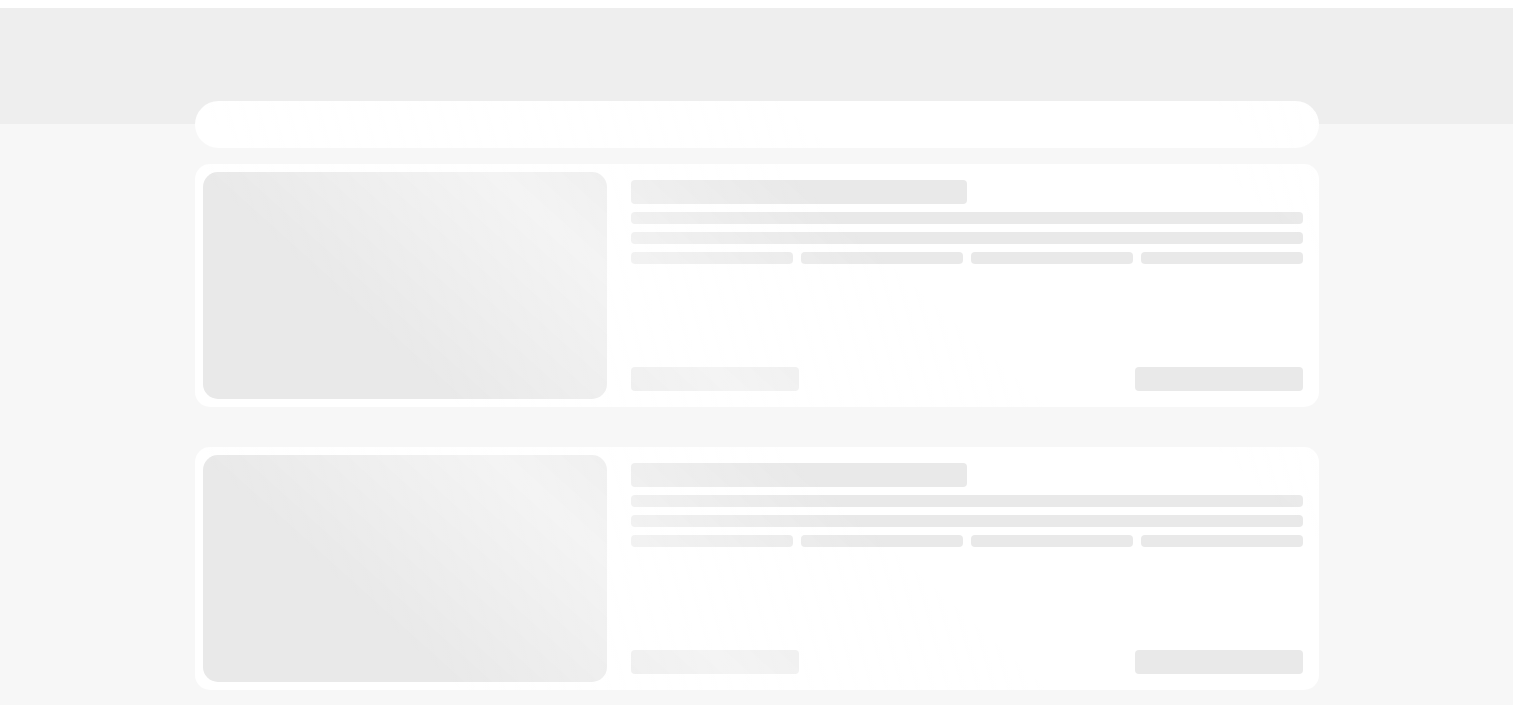 scroll, scrollTop: 0, scrollLeft: 0, axis: both 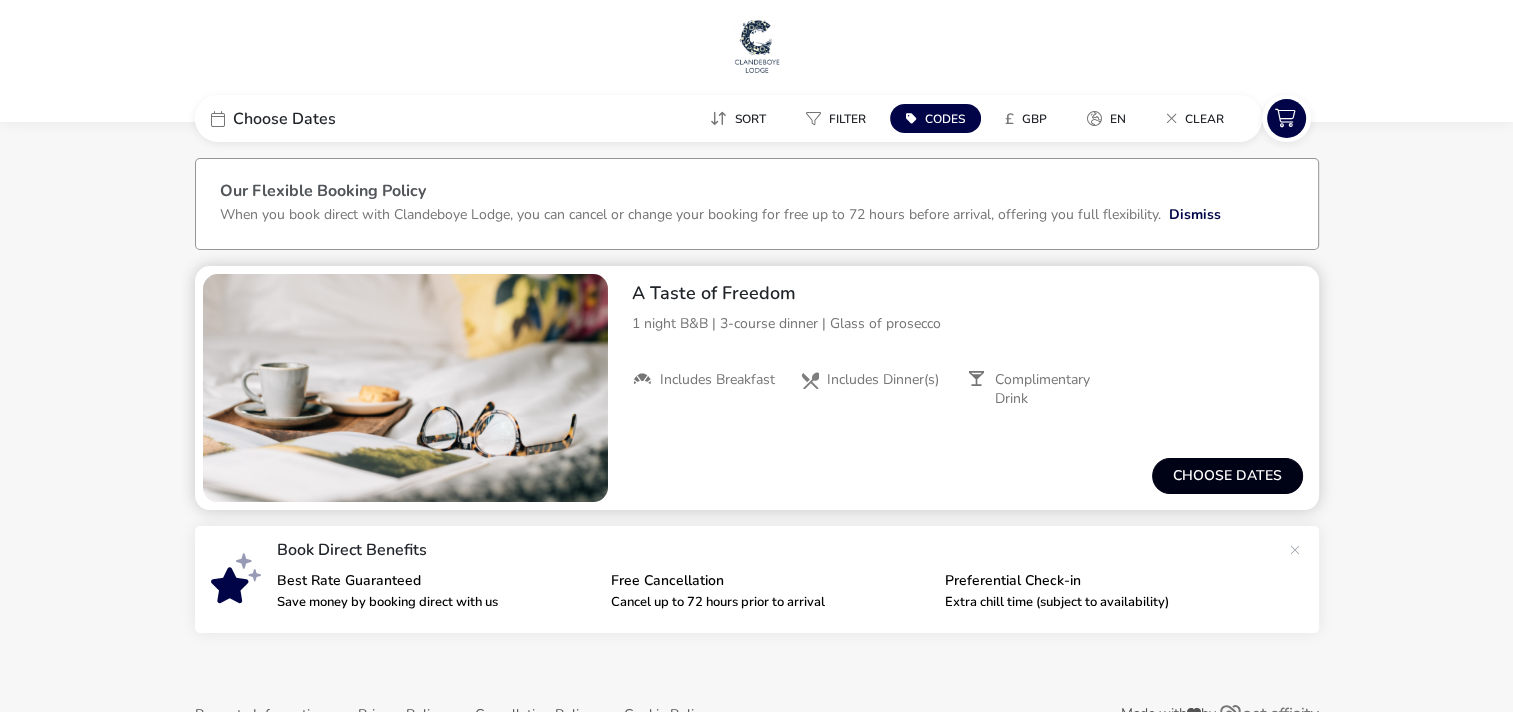 click on "Choose dates" at bounding box center (1227, 476) 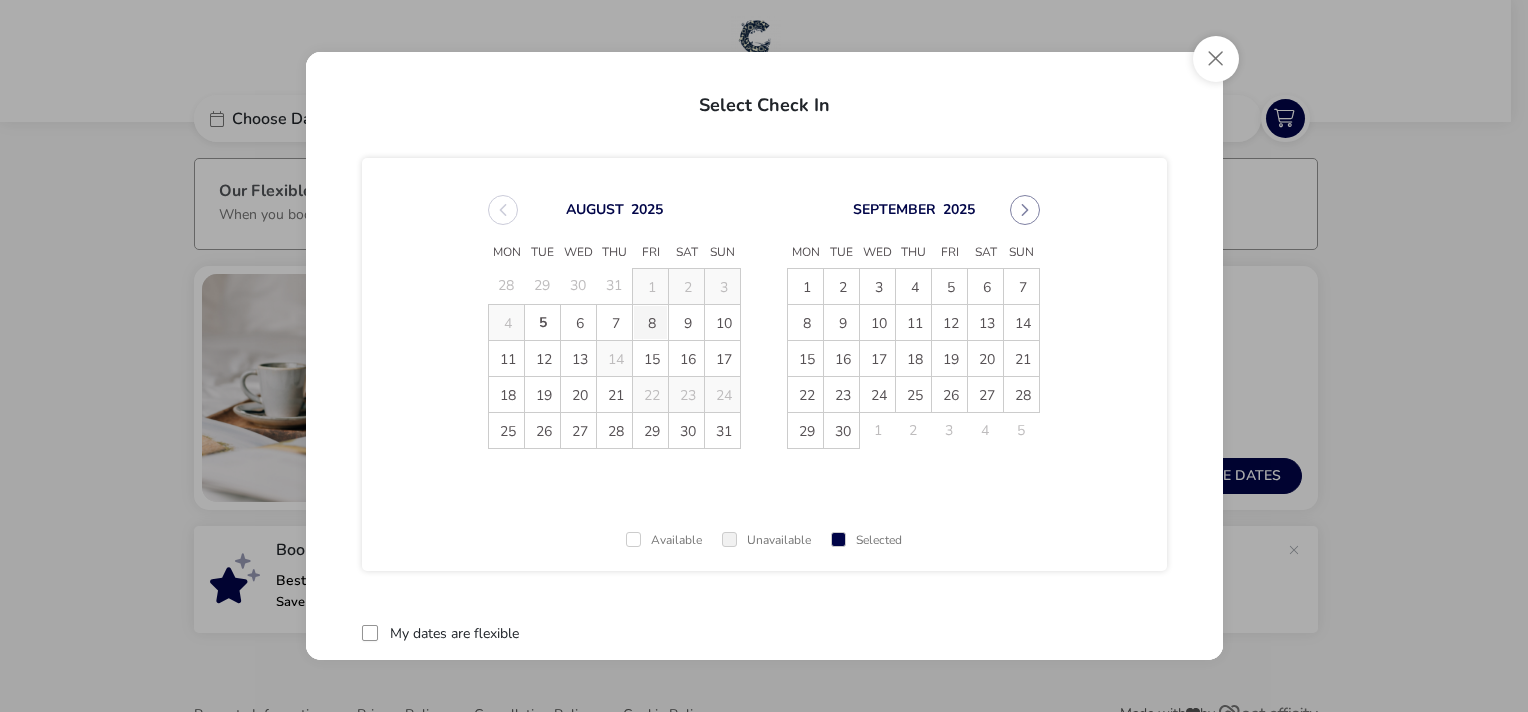 click on "8" at bounding box center (650, 322) 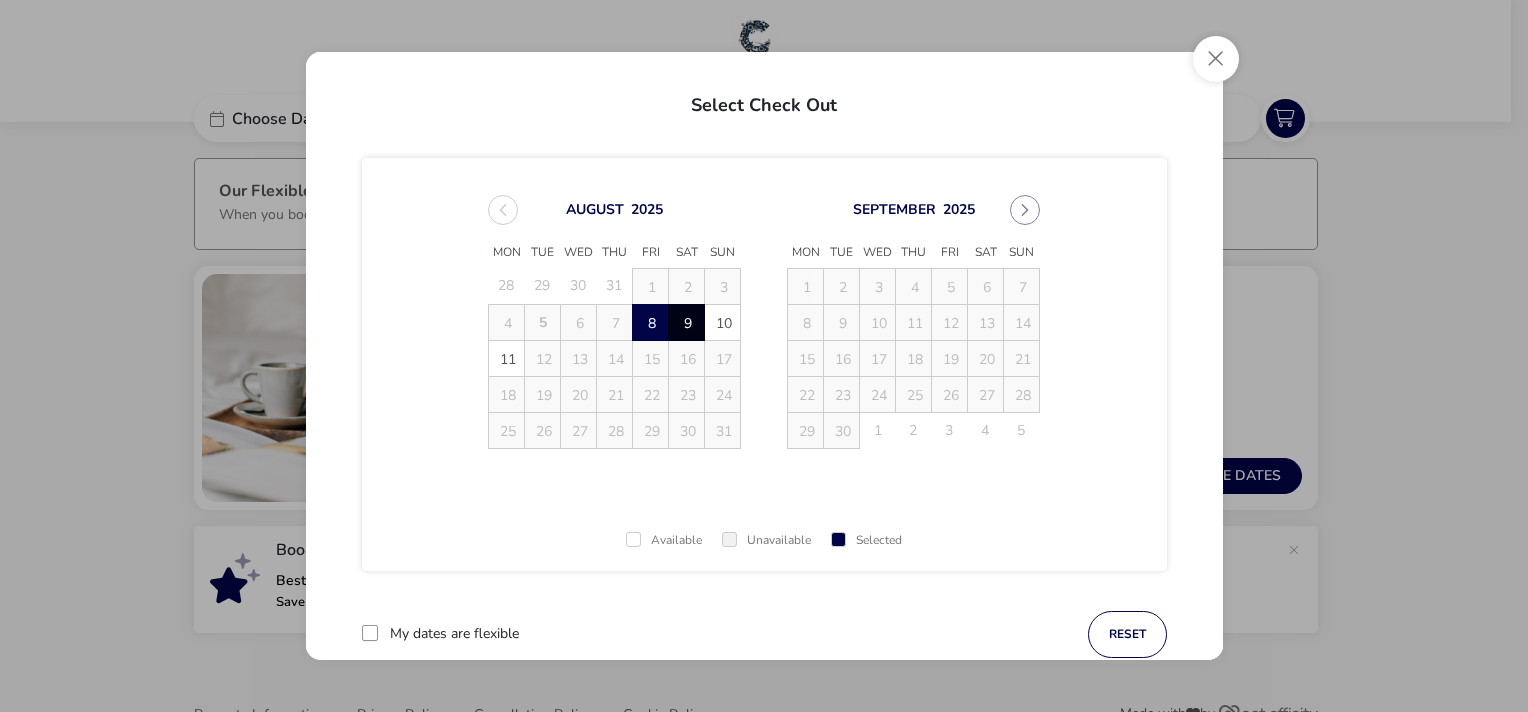 click on "9" at bounding box center [686, 322] 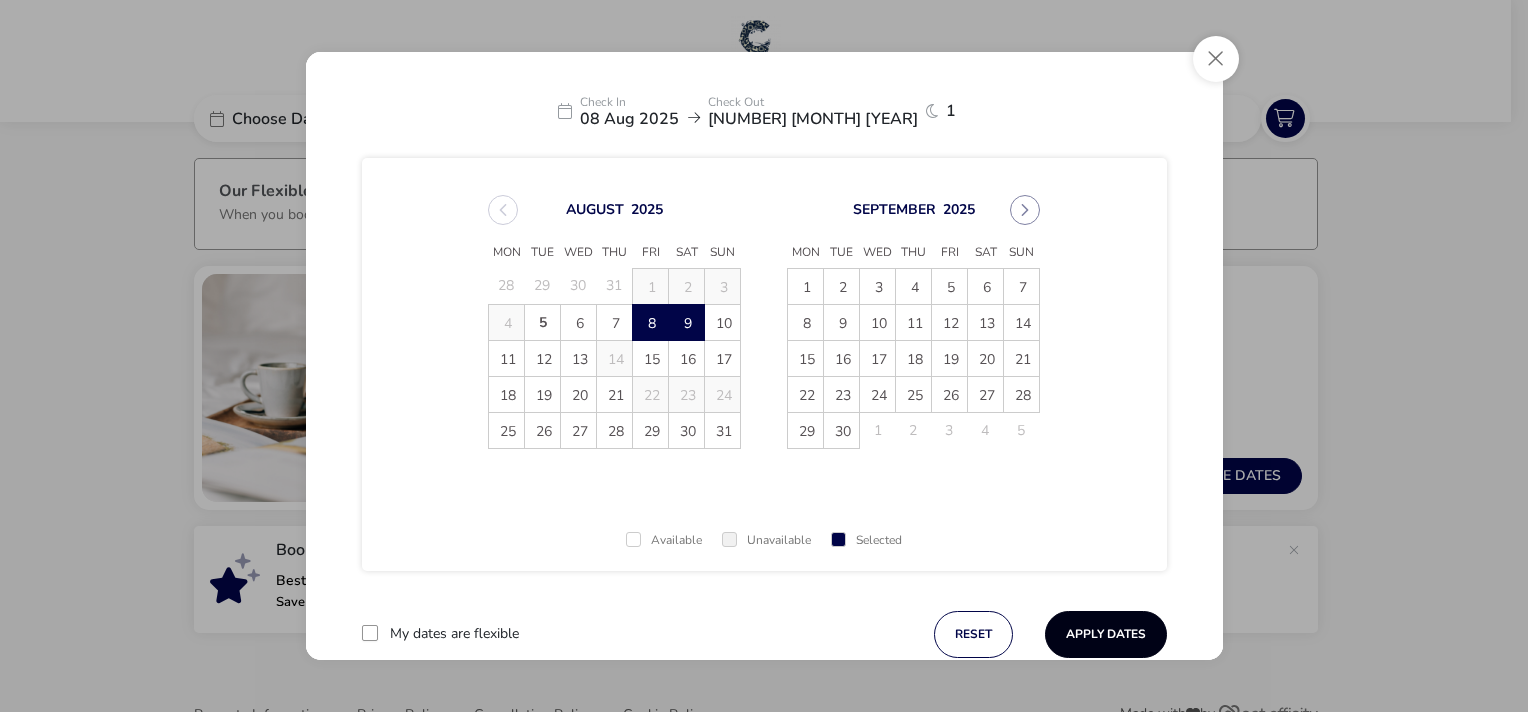 click on "Apply Dates" at bounding box center [1106, 634] 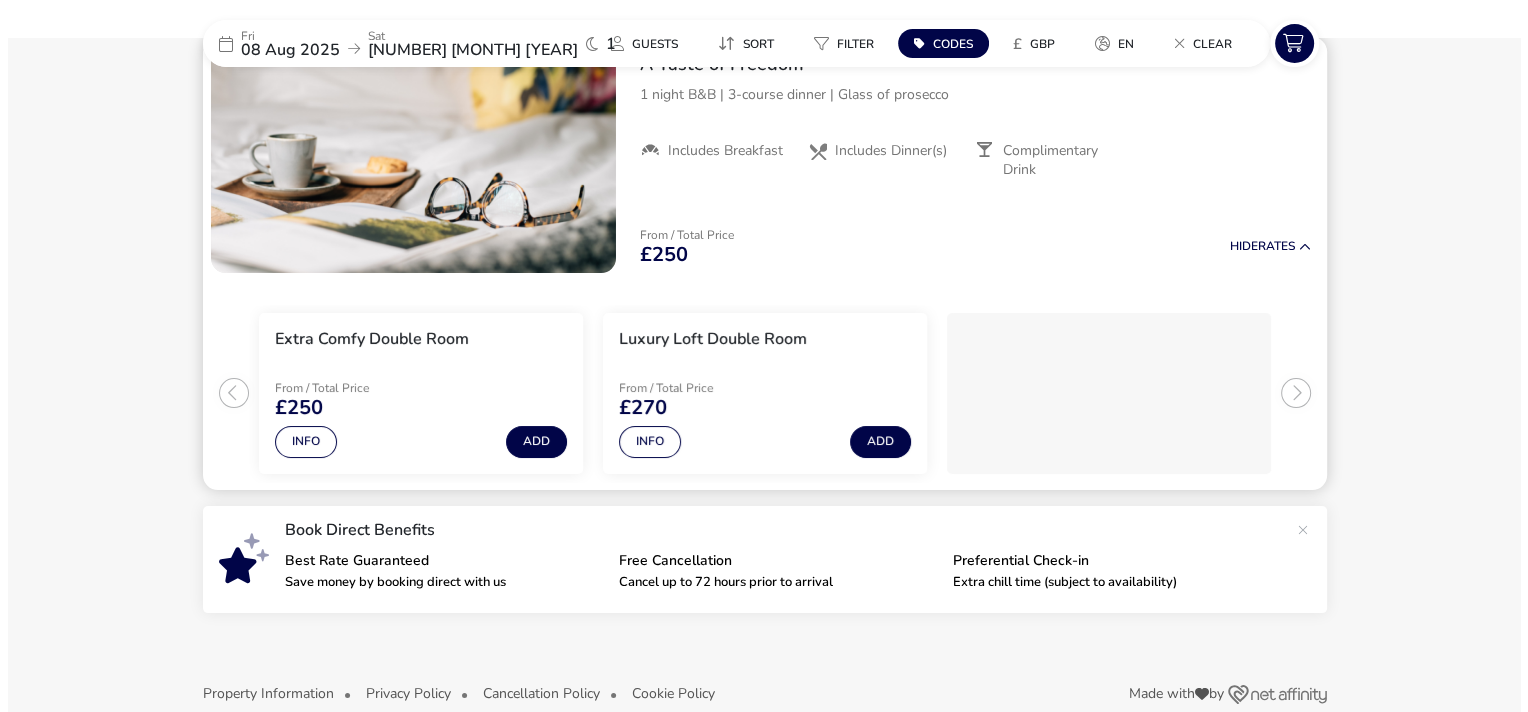 scroll, scrollTop: 164, scrollLeft: 0, axis: vertical 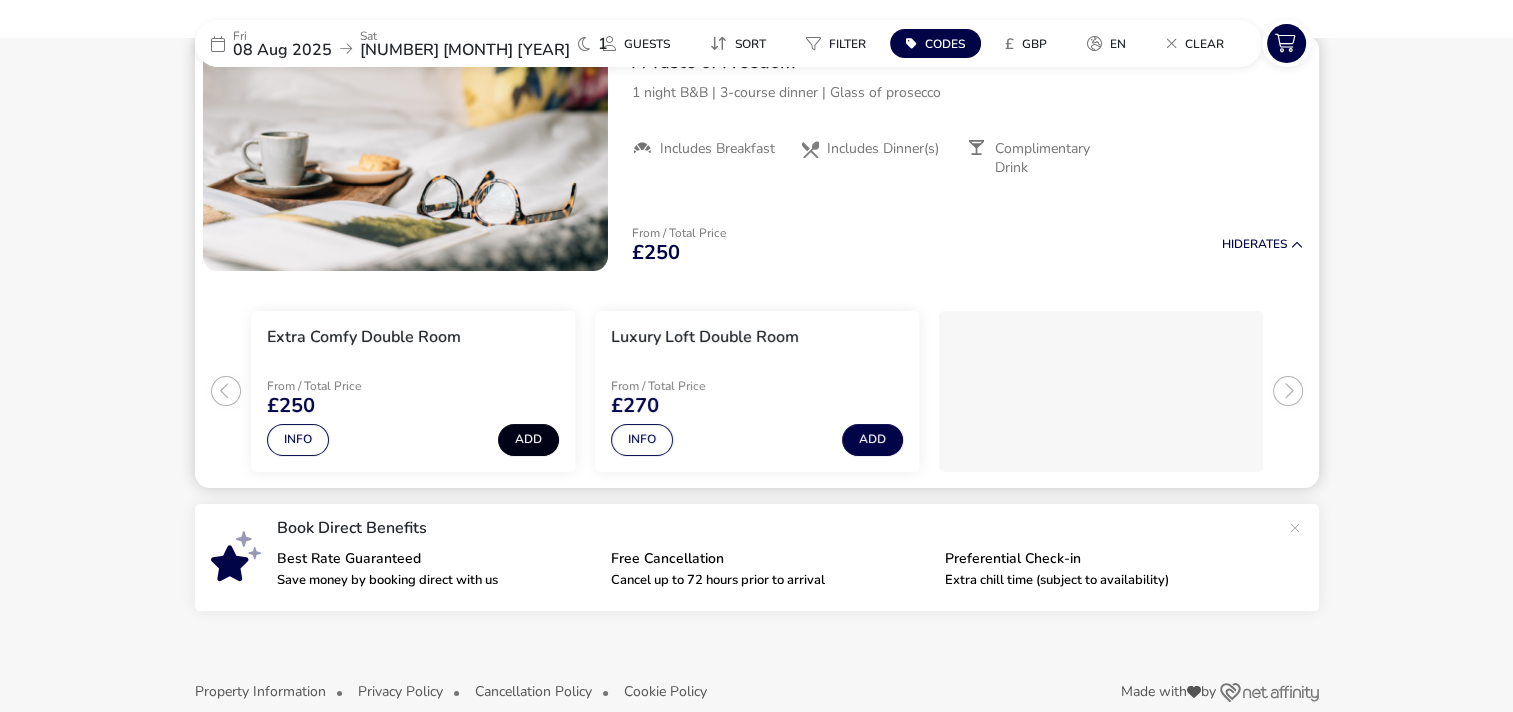 click on "Add" at bounding box center [528, 440] 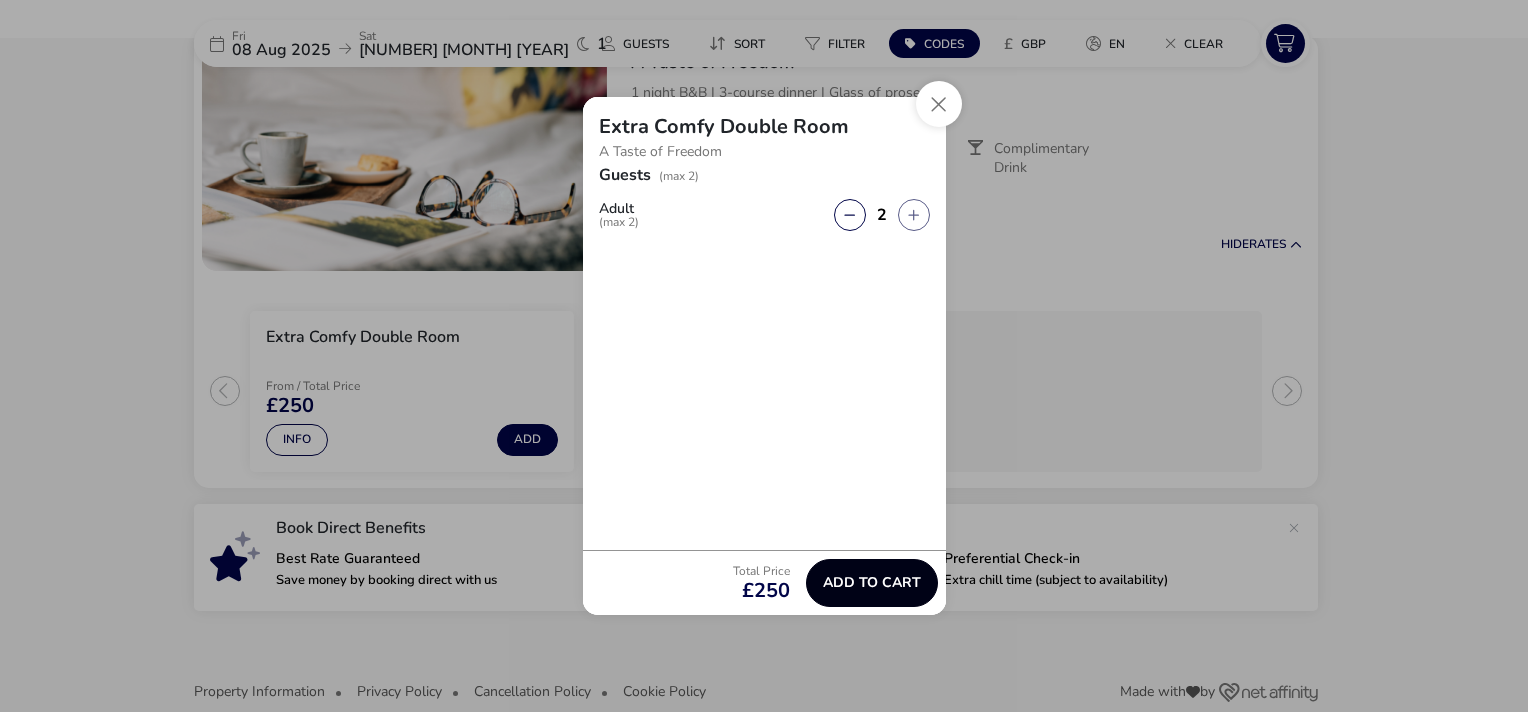 click on "Add to cart" at bounding box center [872, 582] 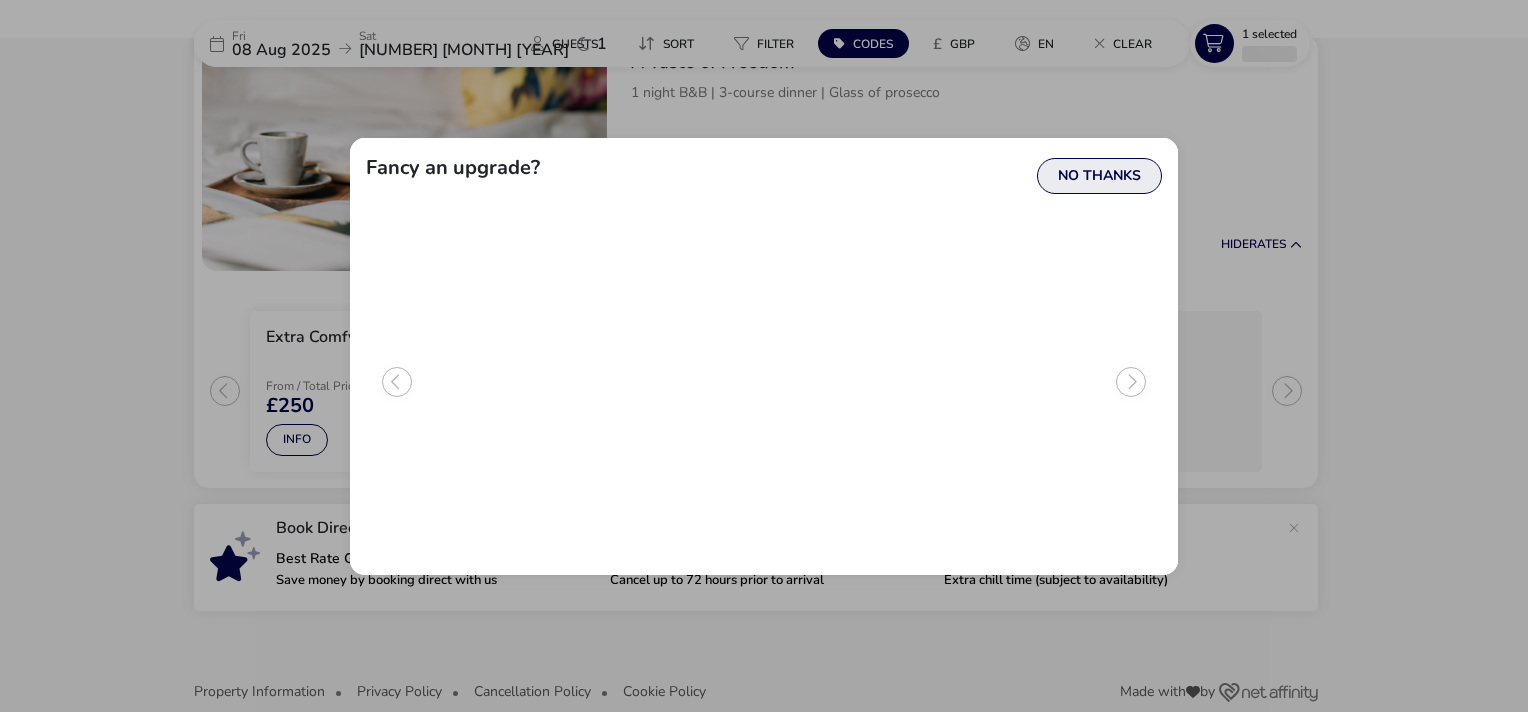 click on "No Thanks" at bounding box center [1099, 176] 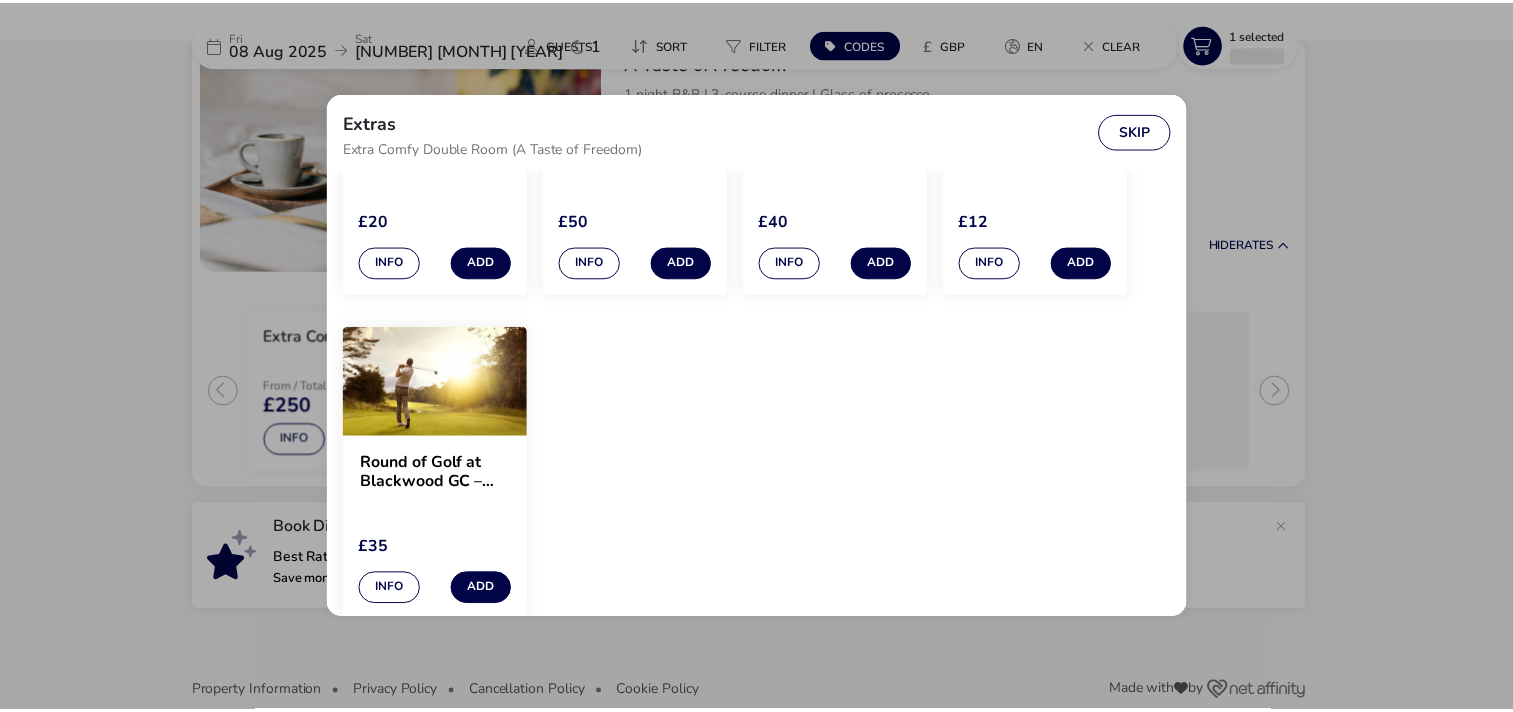 scroll, scrollTop: 2059, scrollLeft: 0, axis: vertical 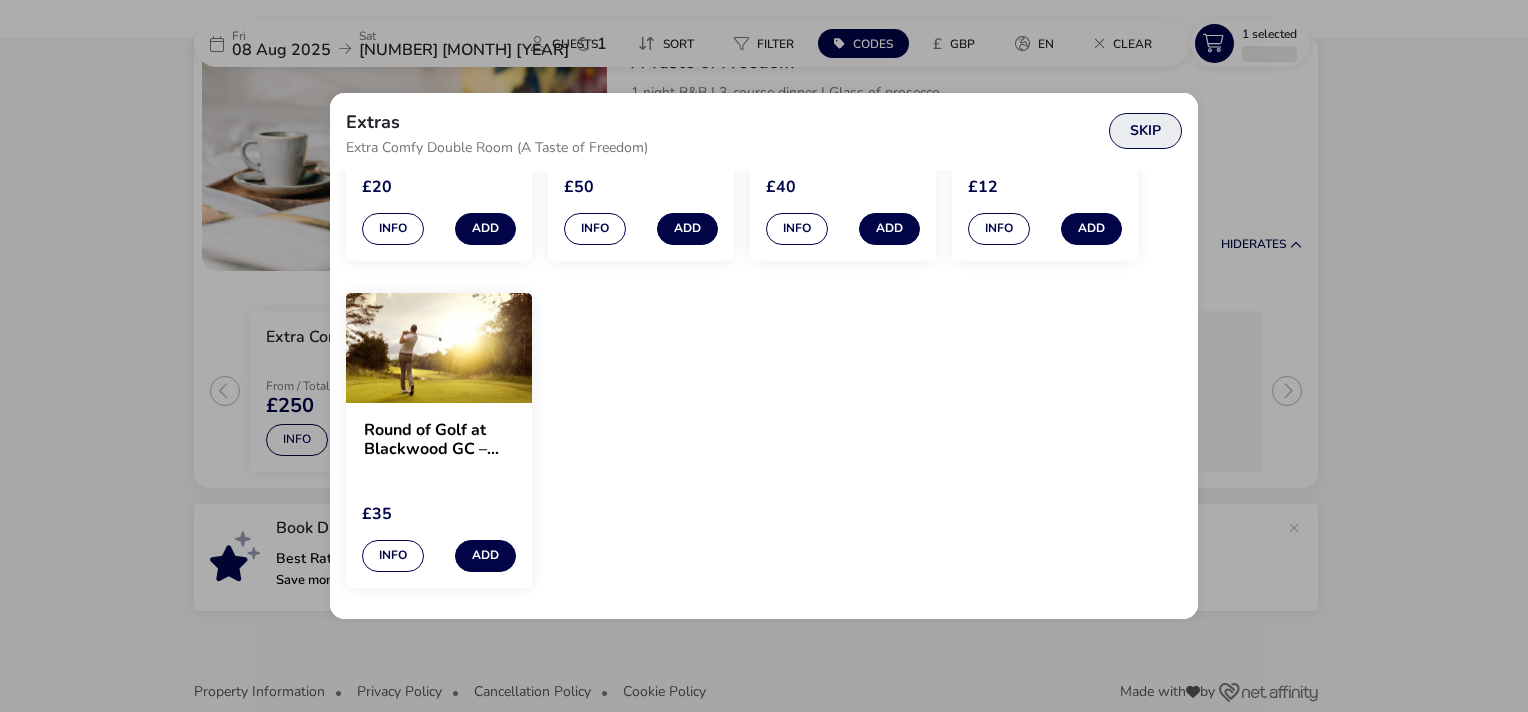 click on "Skip" at bounding box center (1145, 131) 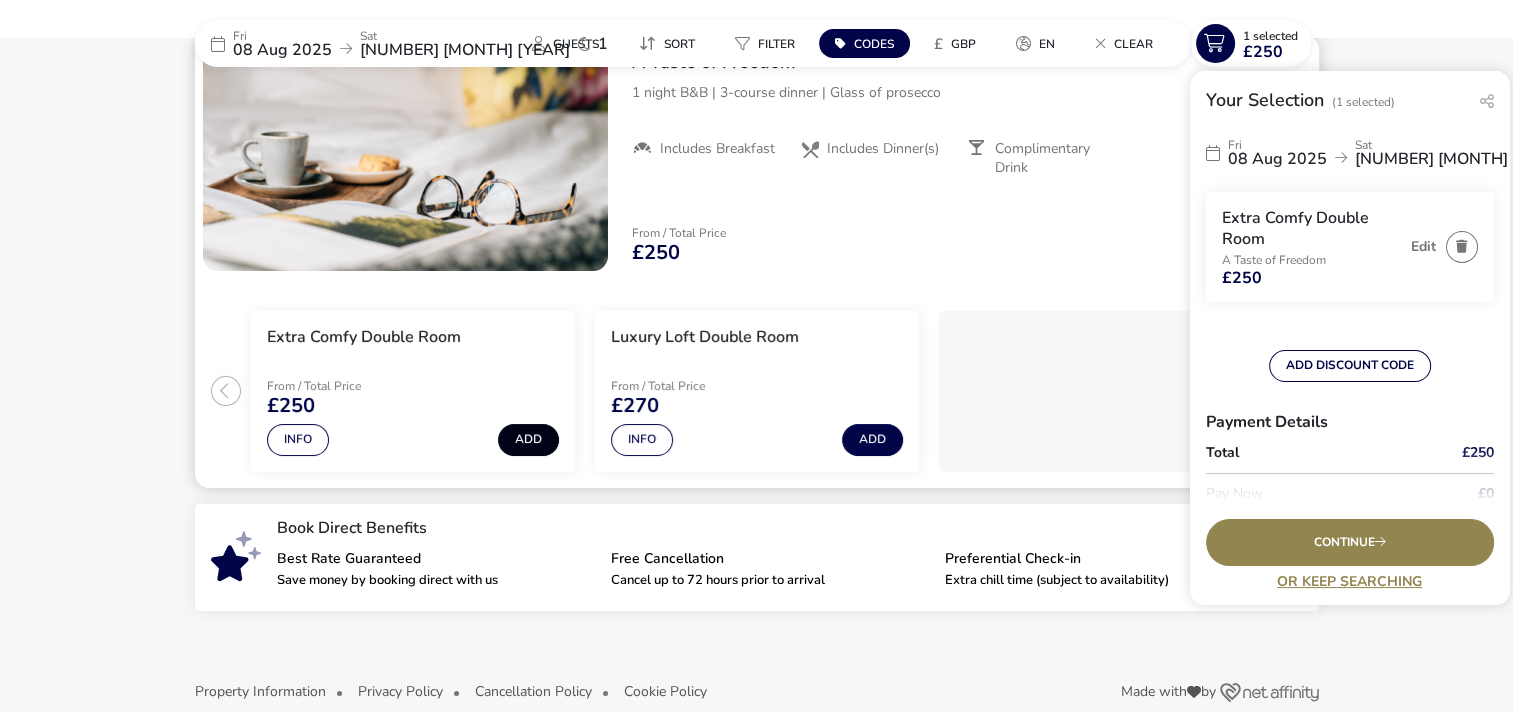 click on "Add" at bounding box center (528, 440) 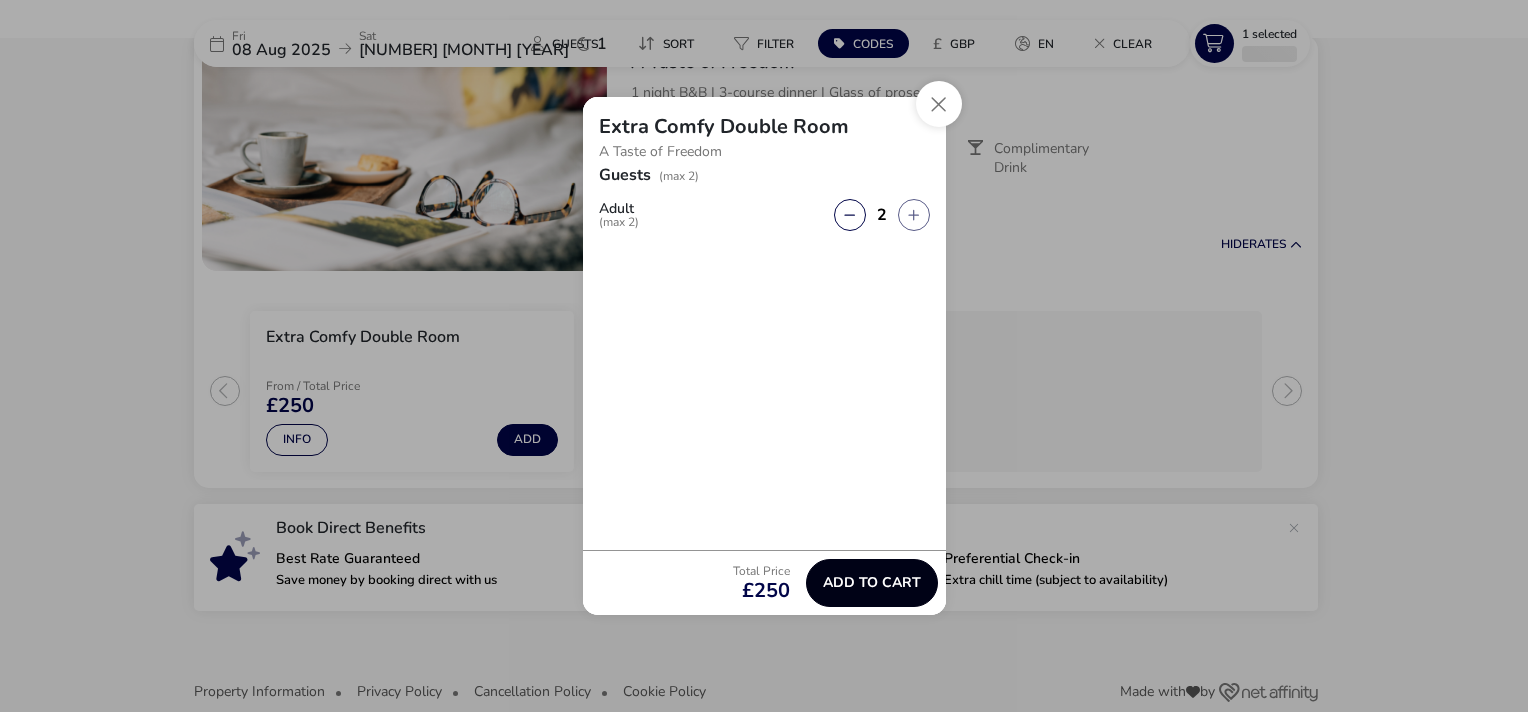 click on "Add to cart" at bounding box center (872, 582) 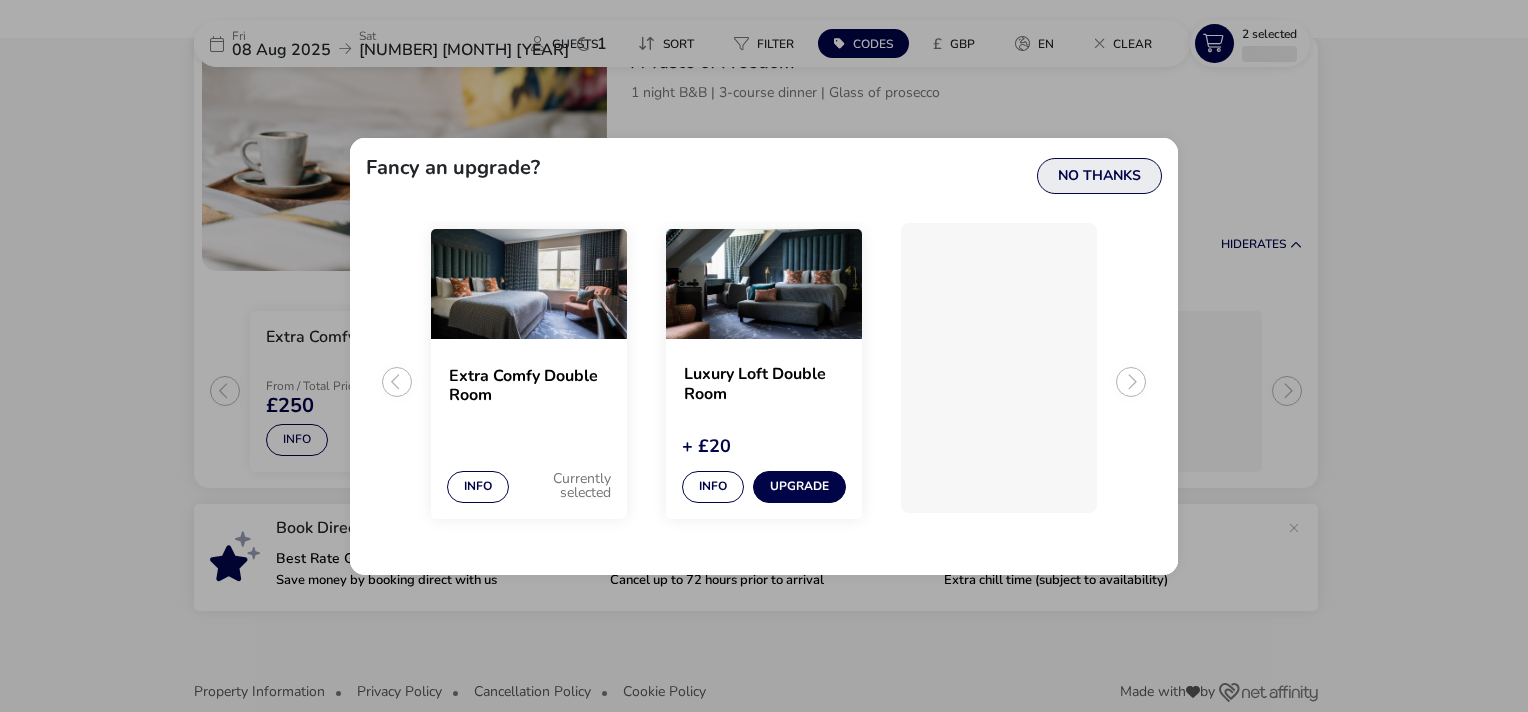 click on "No Thanks" at bounding box center [1099, 176] 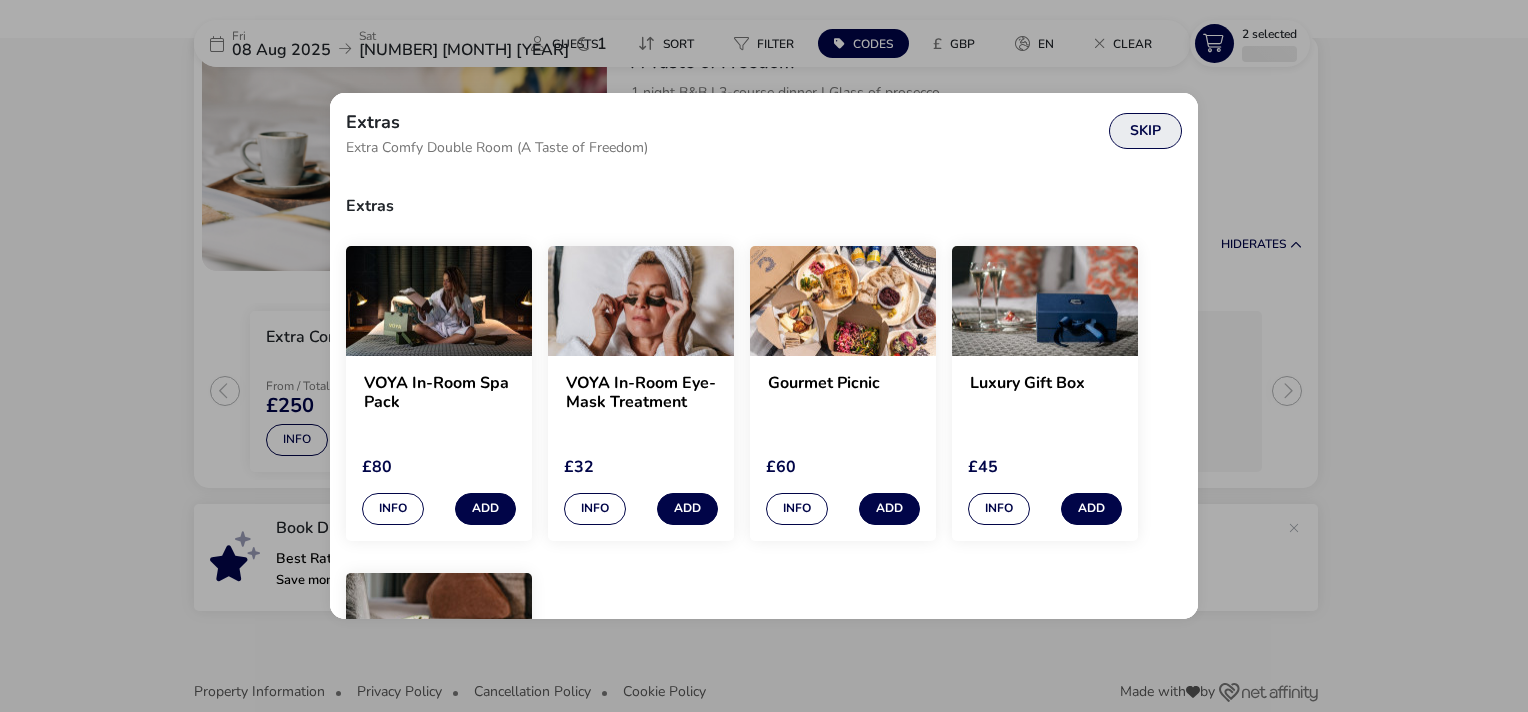 click on "Skip" at bounding box center [1145, 131] 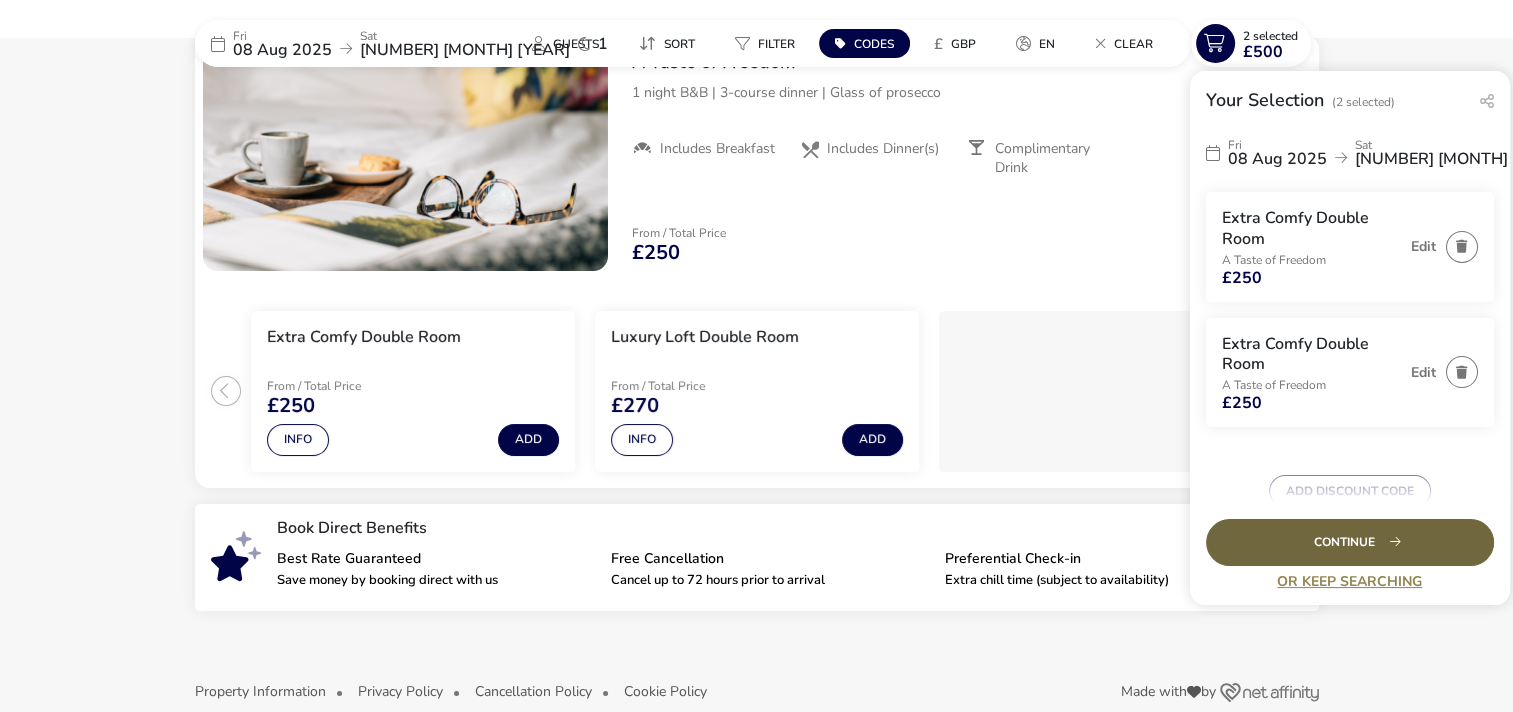 click on "Continue" at bounding box center [1350, 542] 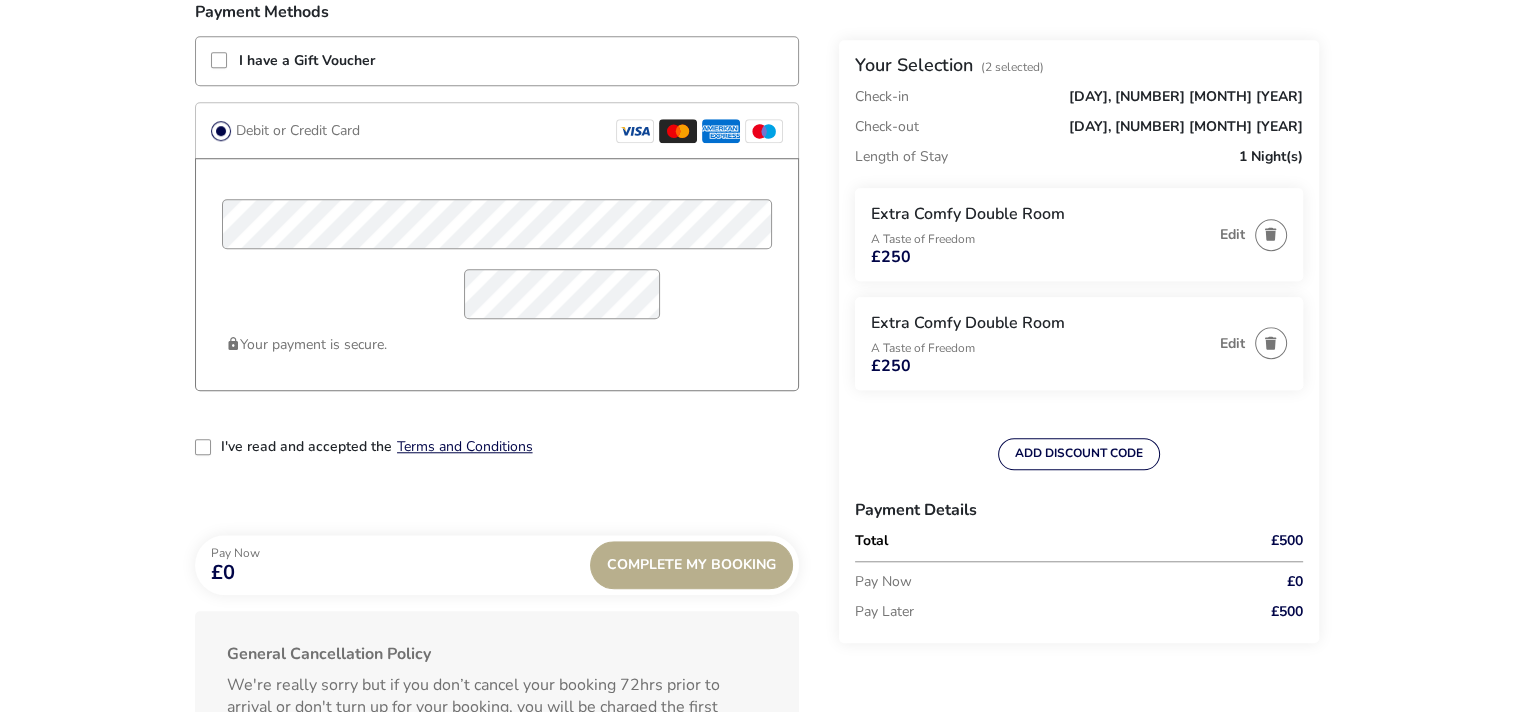 scroll, scrollTop: 1851, scrollLeft: 0, axis: vertical 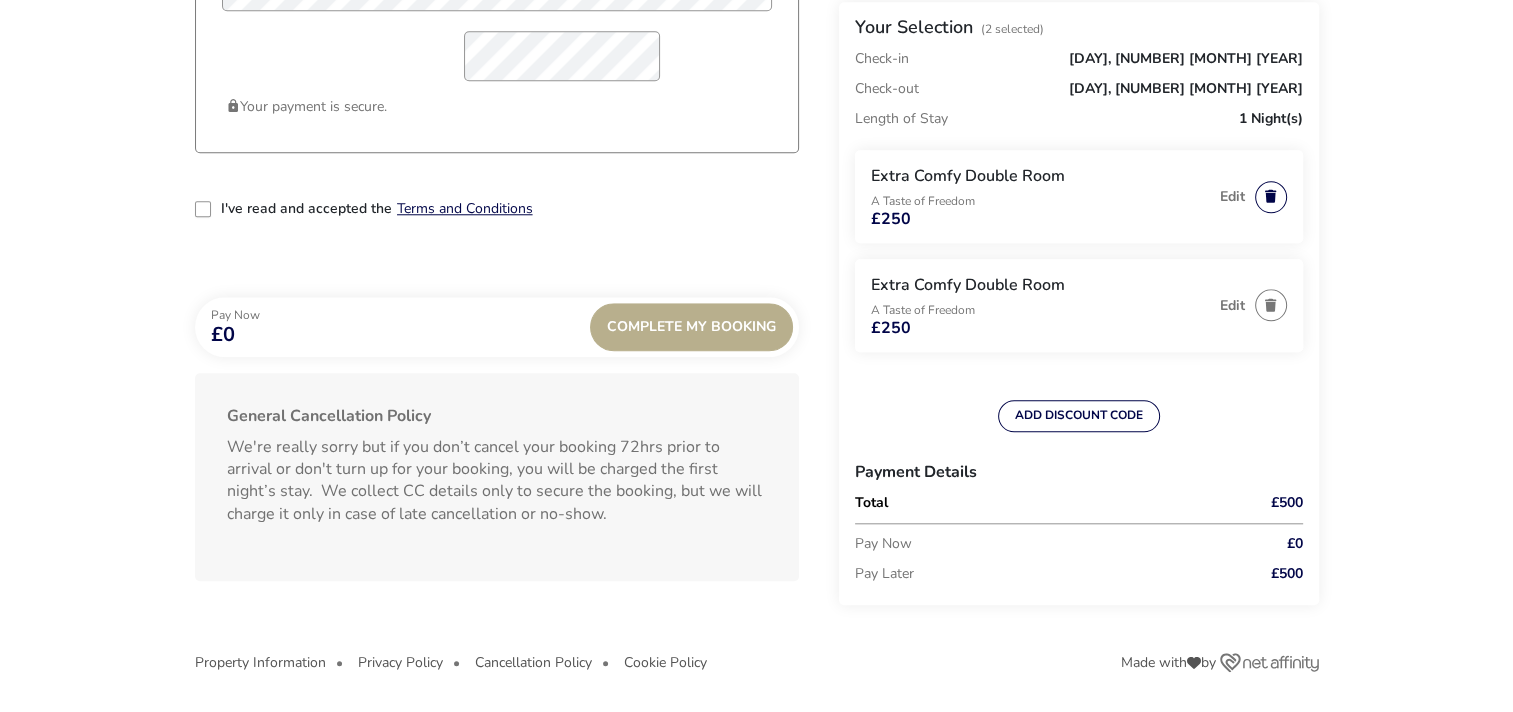 click at bounding box center (1271, 197) 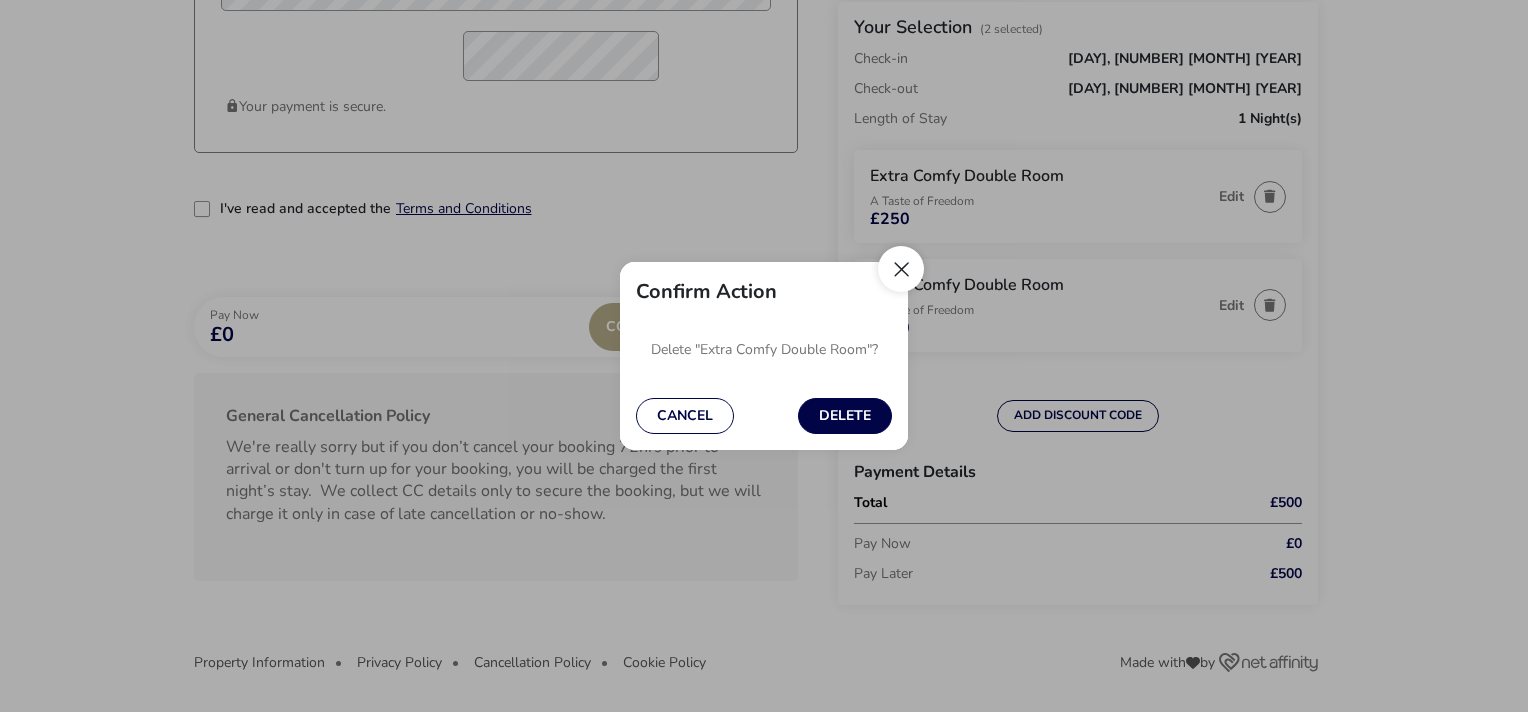 click at bounding box center (901, 269) 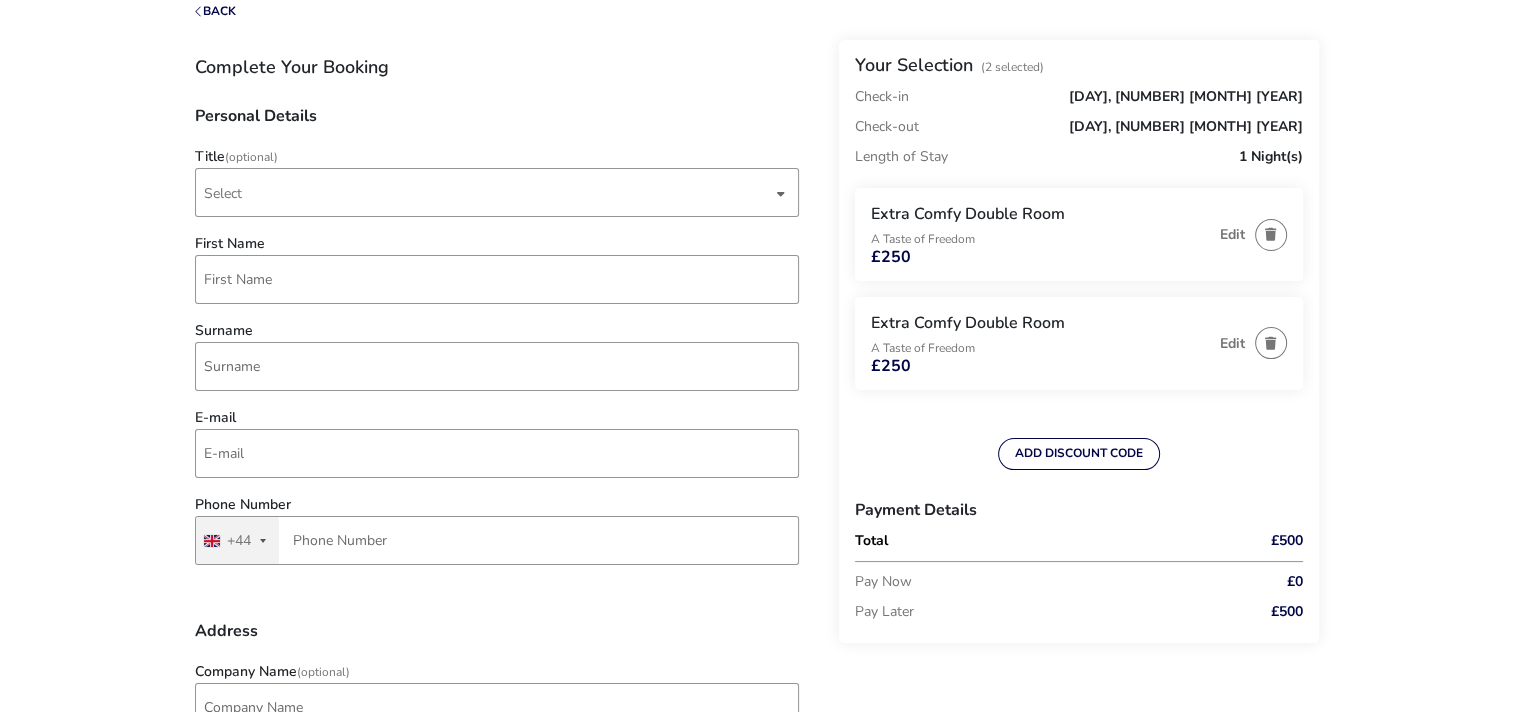 scroll, scrollTop: 0, scrollLeft: 0, axis: both 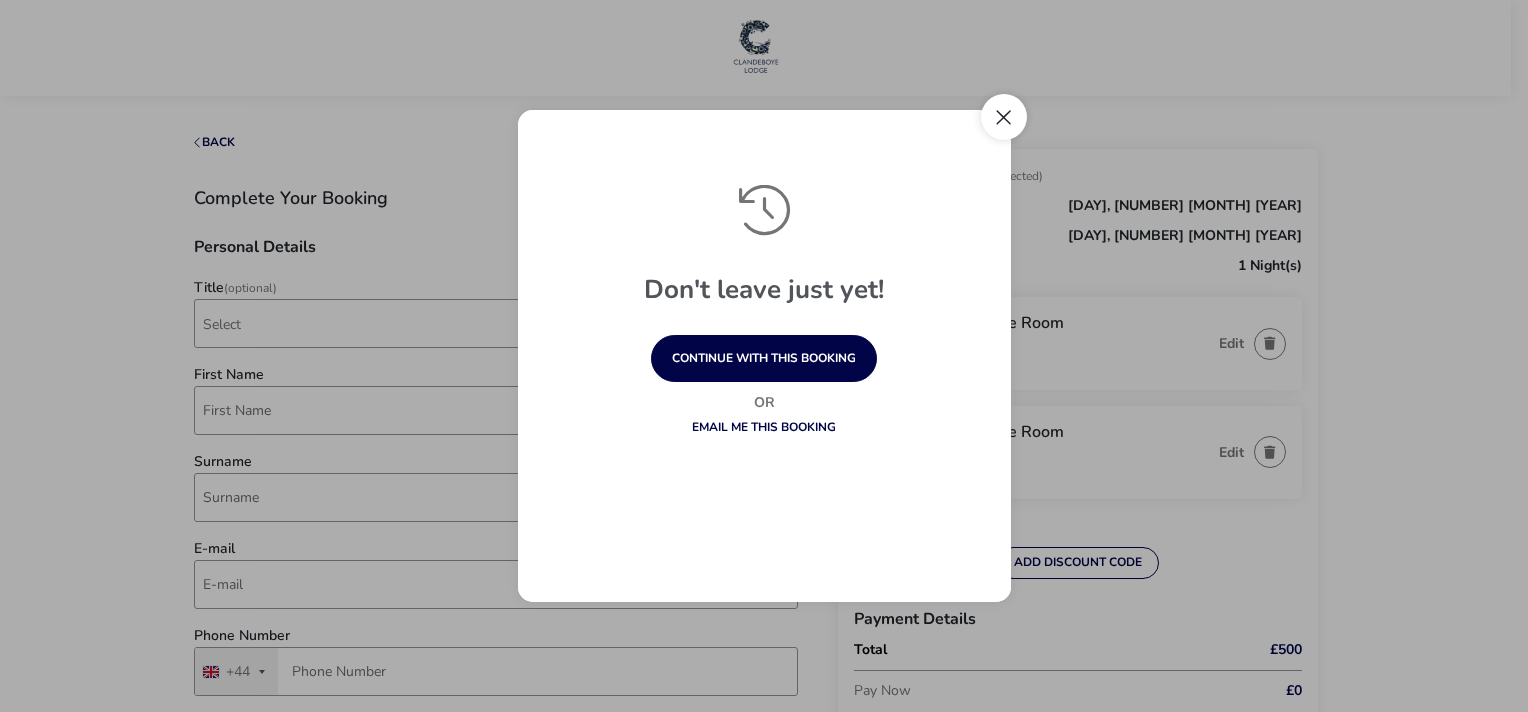 click at bounding box center (1004, 117) 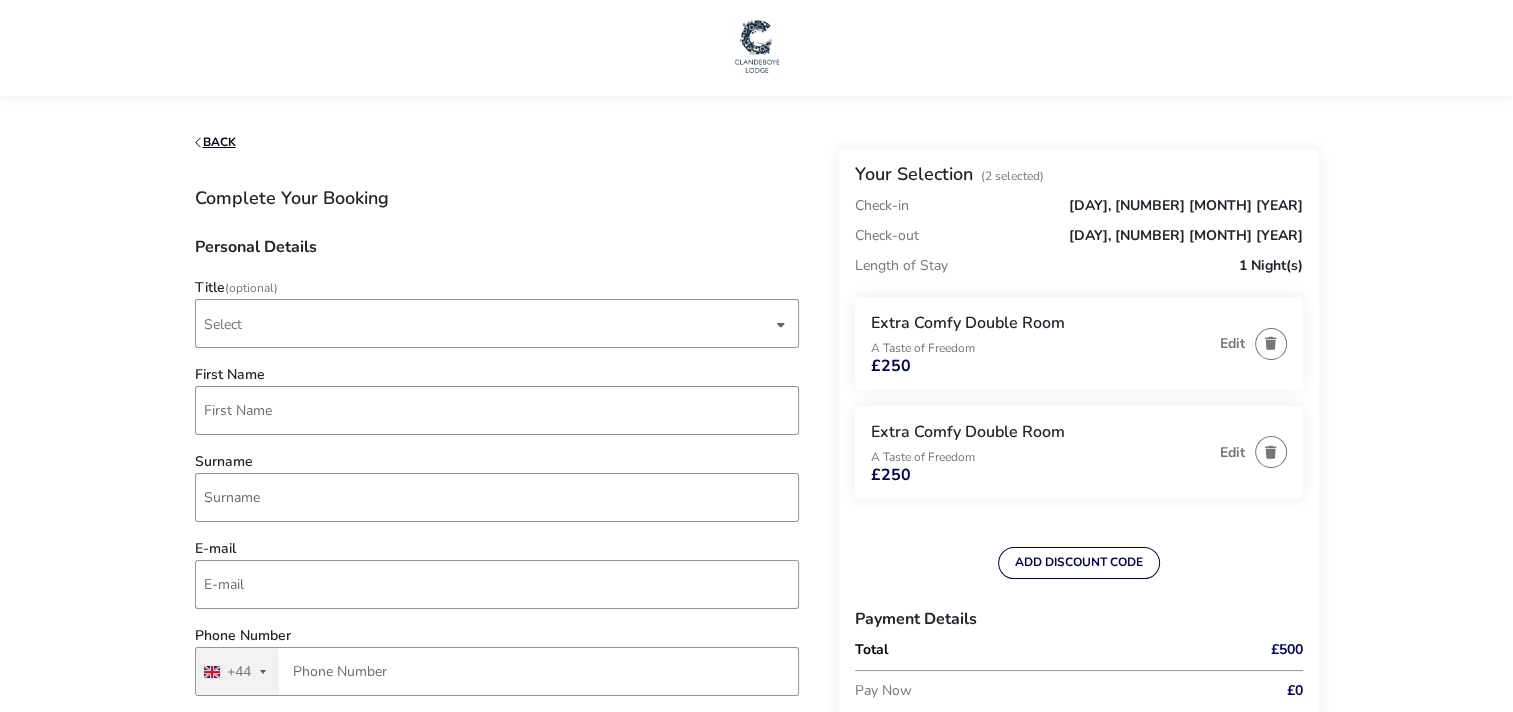 click on "Back" at bounding box center (215, 142) 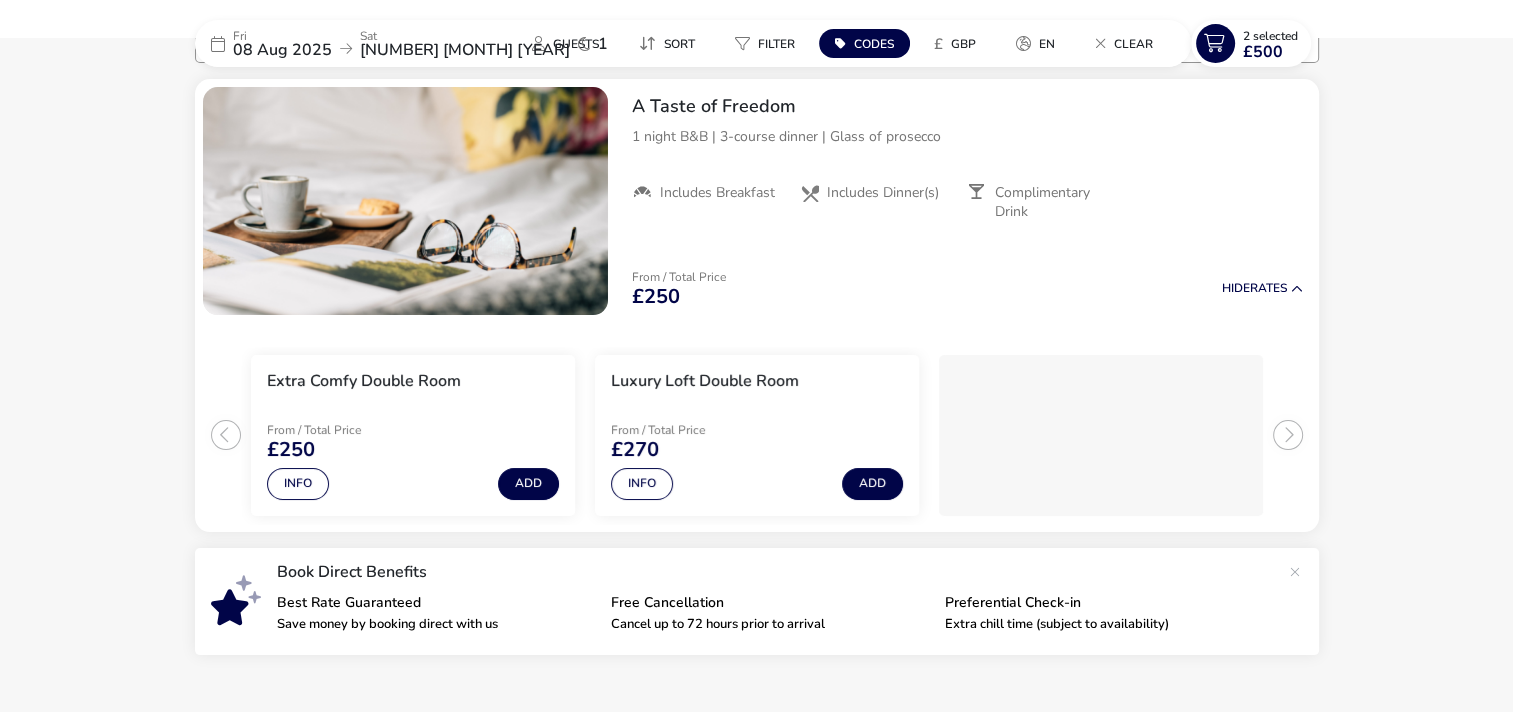 scroll, scrollTop: 0, scrollLeft: 0, axis: both 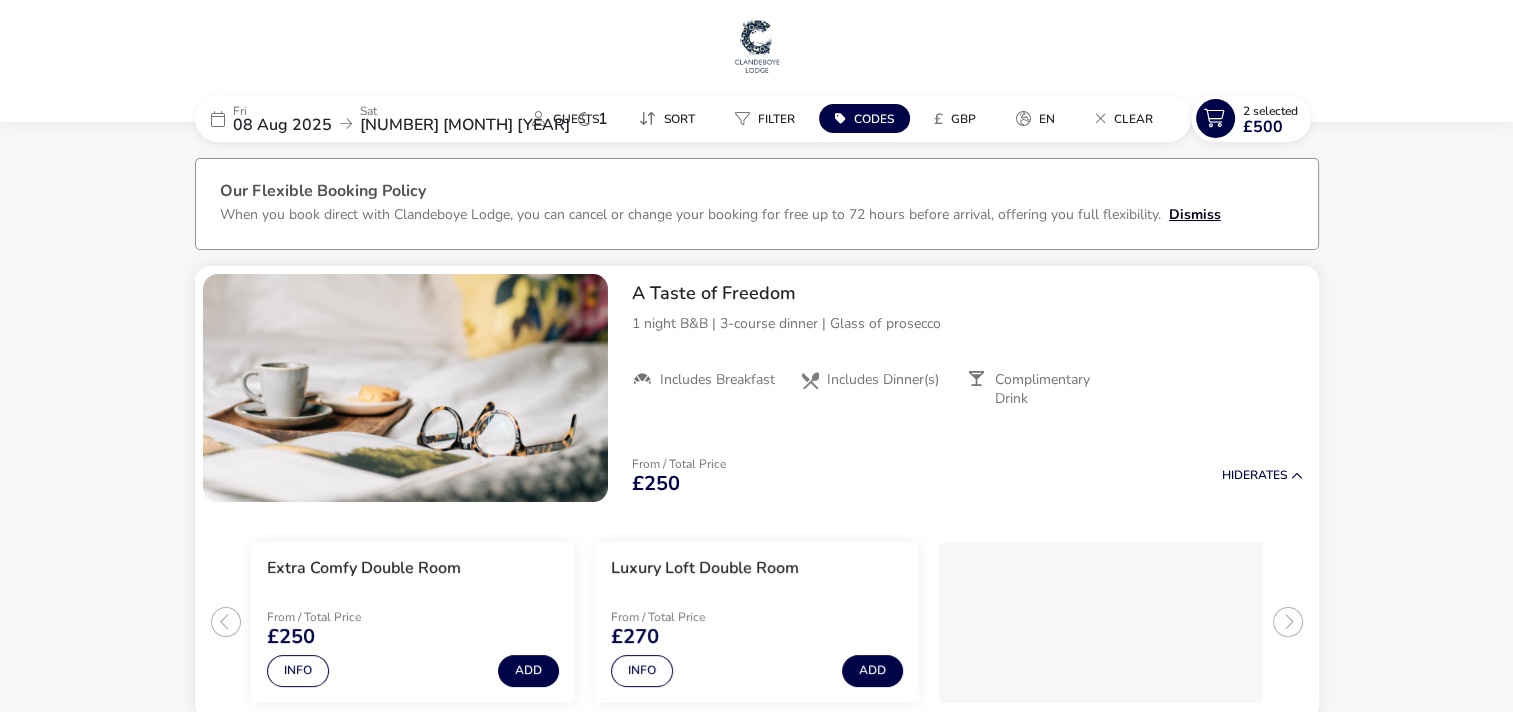 click on "Dismiss" at bounding box center [1195, 214] 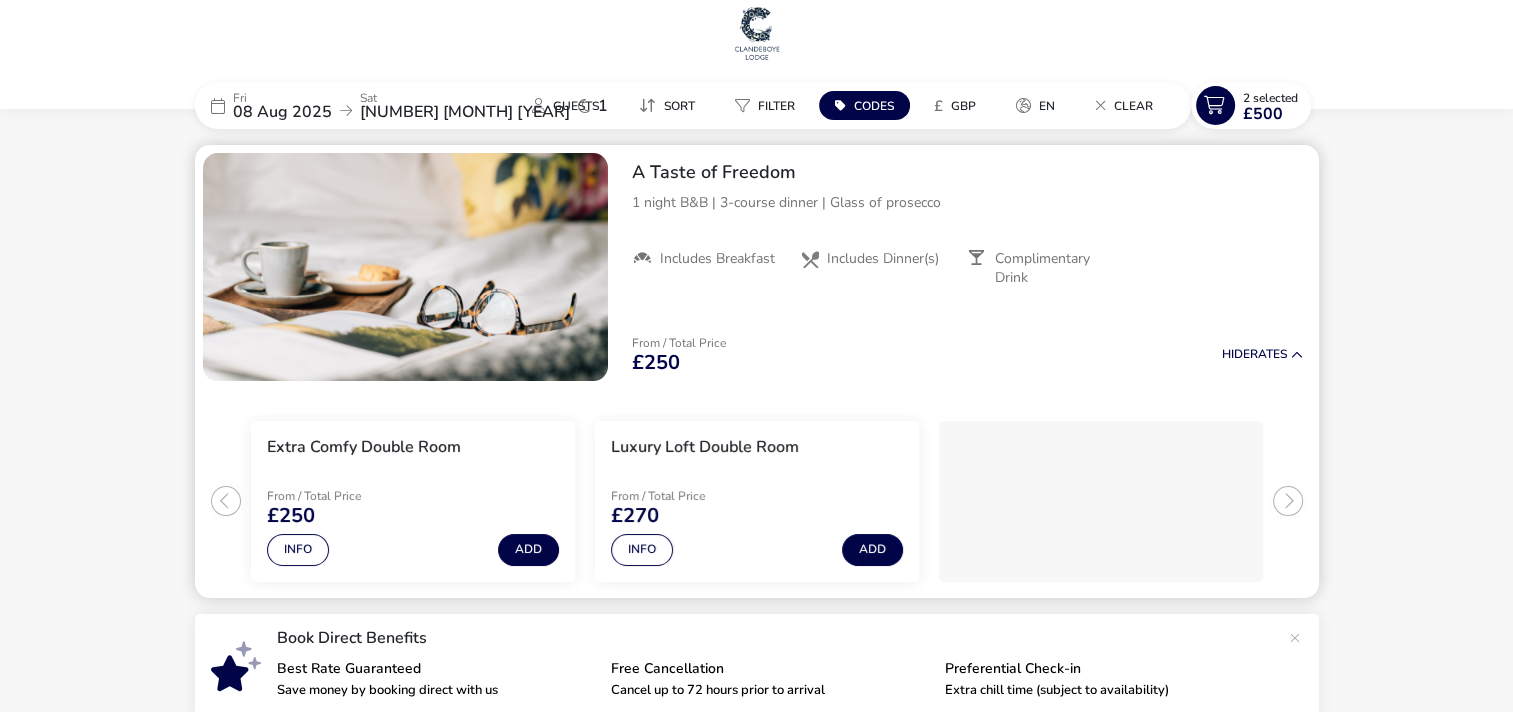 scroll, scrollTop: 0, scrollLeft: 0, axis: both 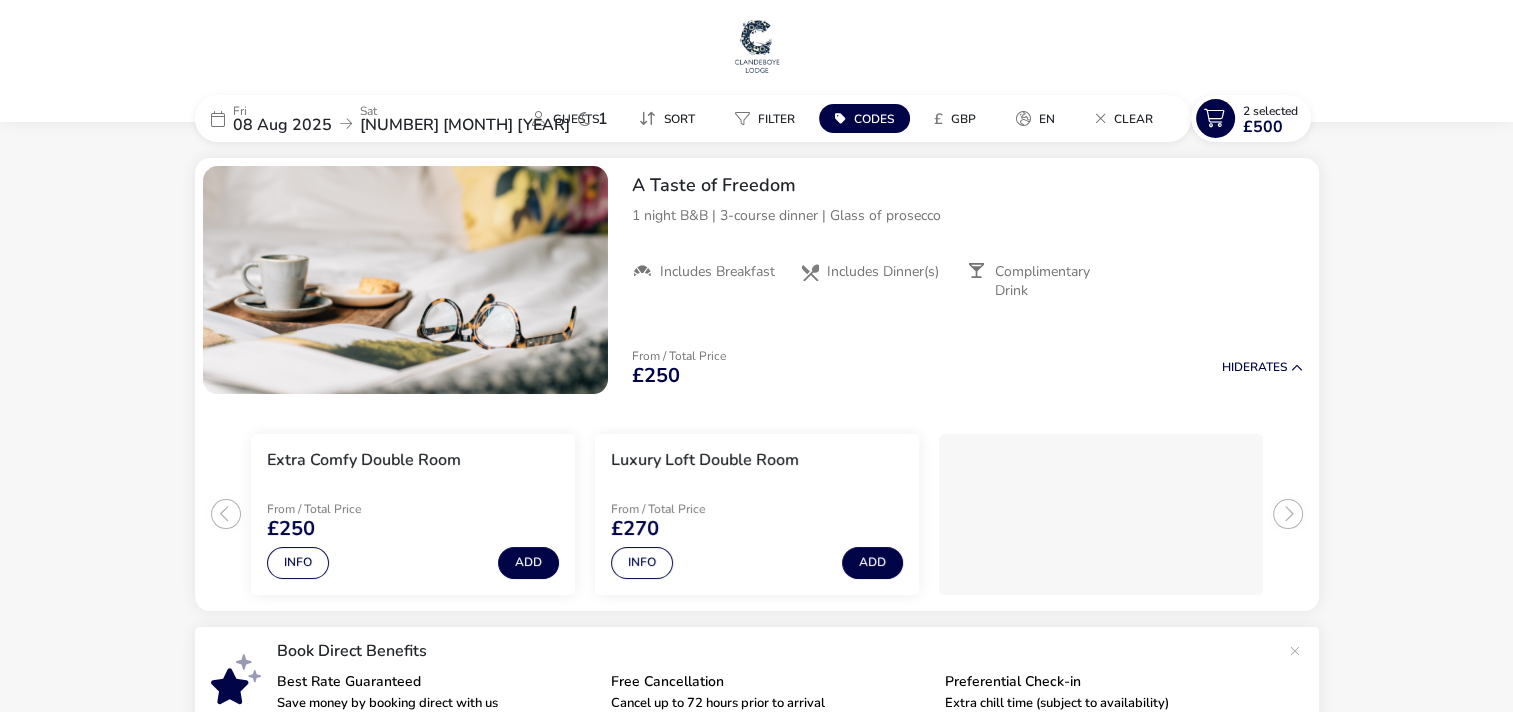 click at bounding box center [757, 46] 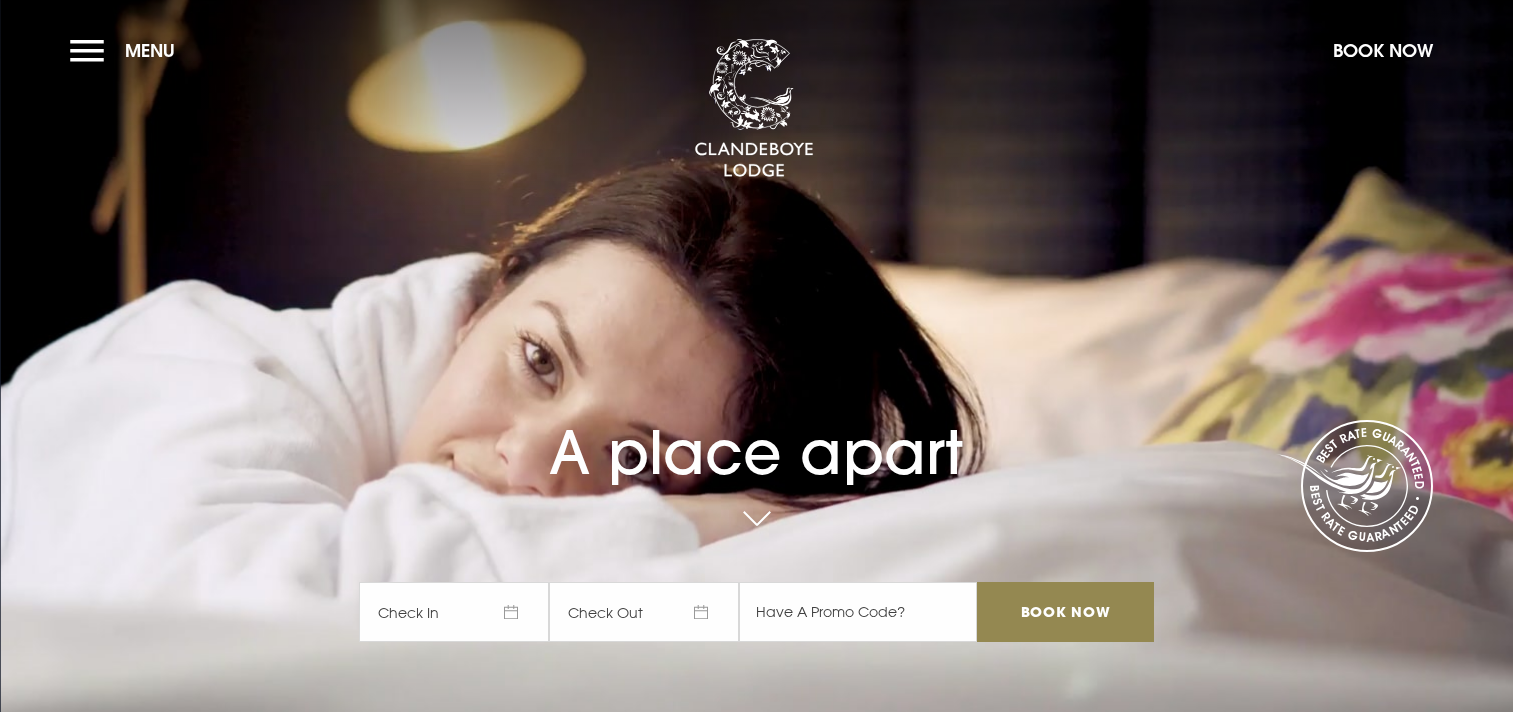 scroll, scrollTop: 0, scrollLeft: 0, axis: both 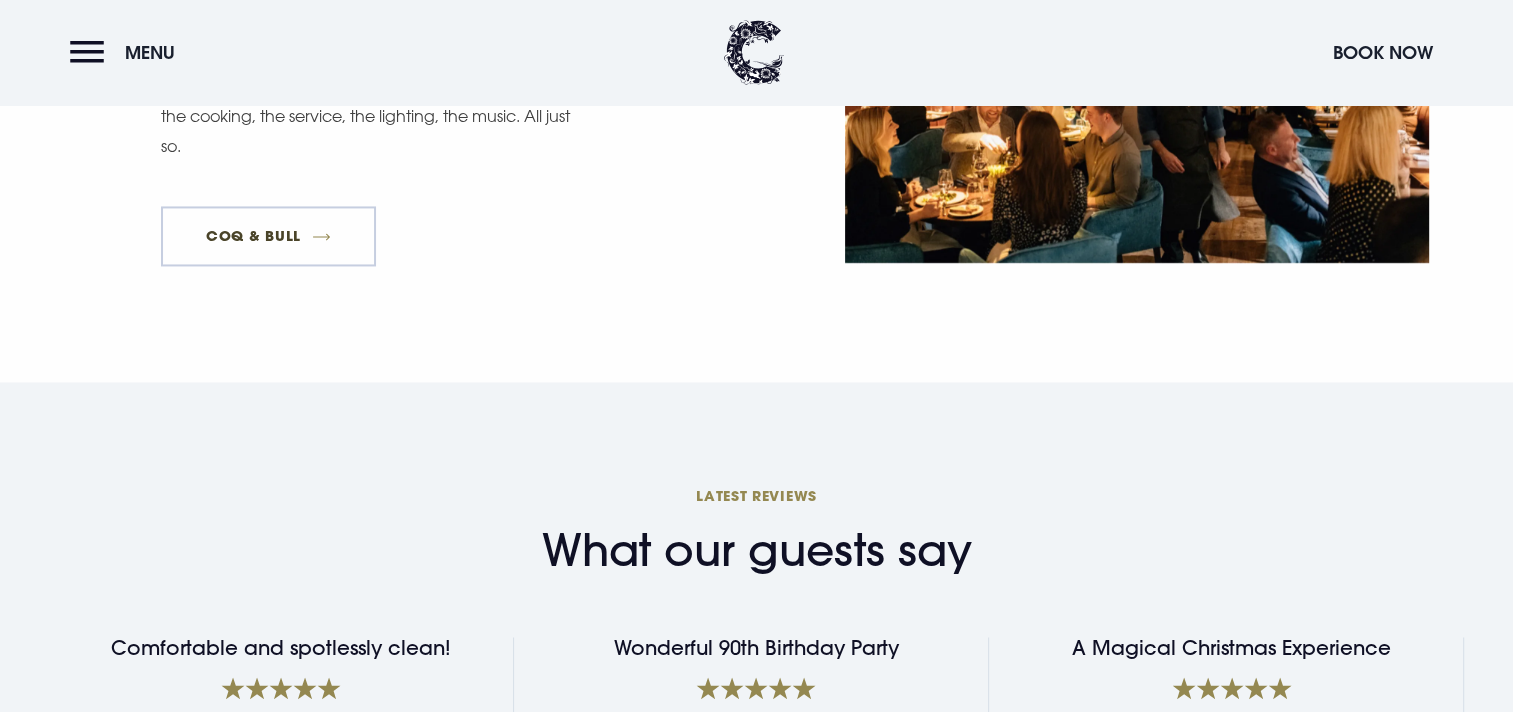 click on "Coq & Bull" at bounding box center (269, 236) 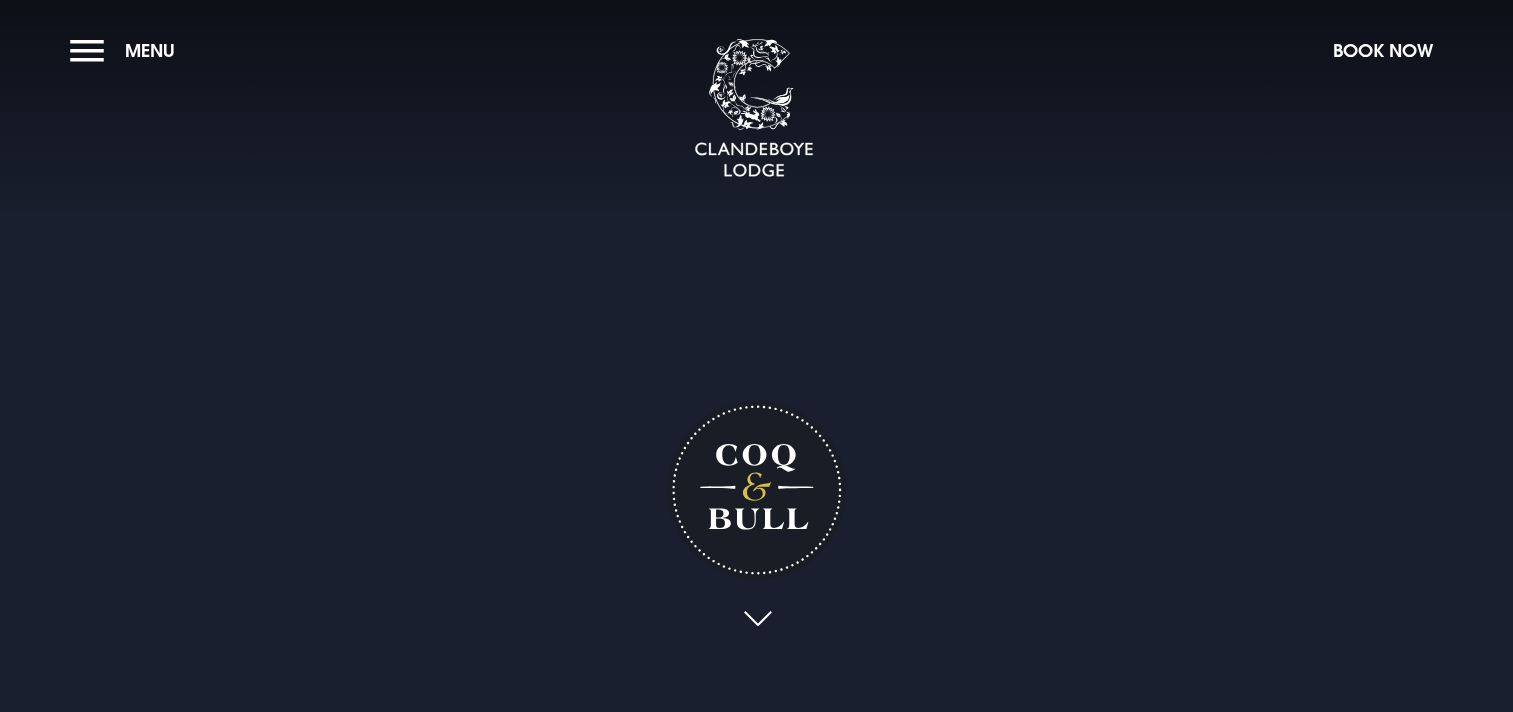 scroll, scrollTop: 0, scrollLeft: 0, axis: both 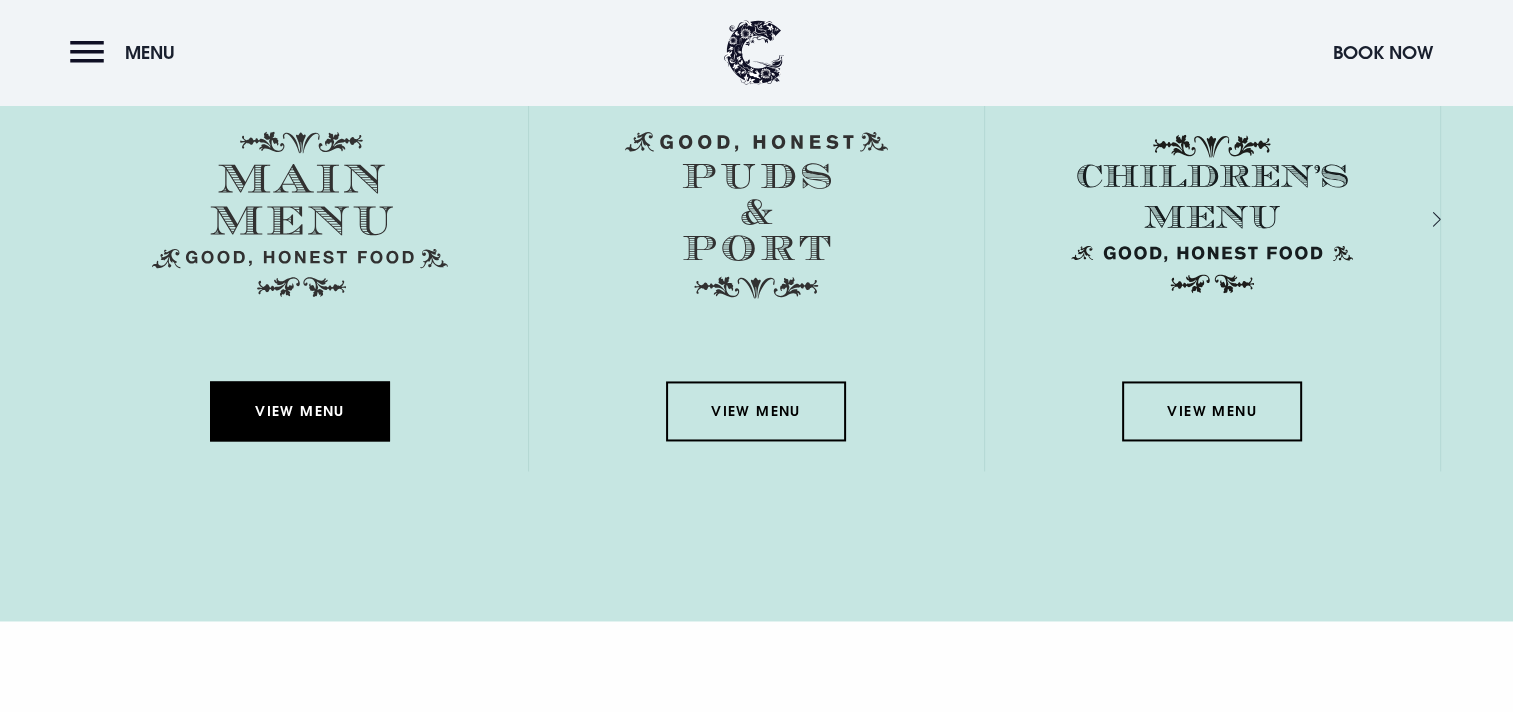 click on "View Menu" at bounding box center [300, 411] 